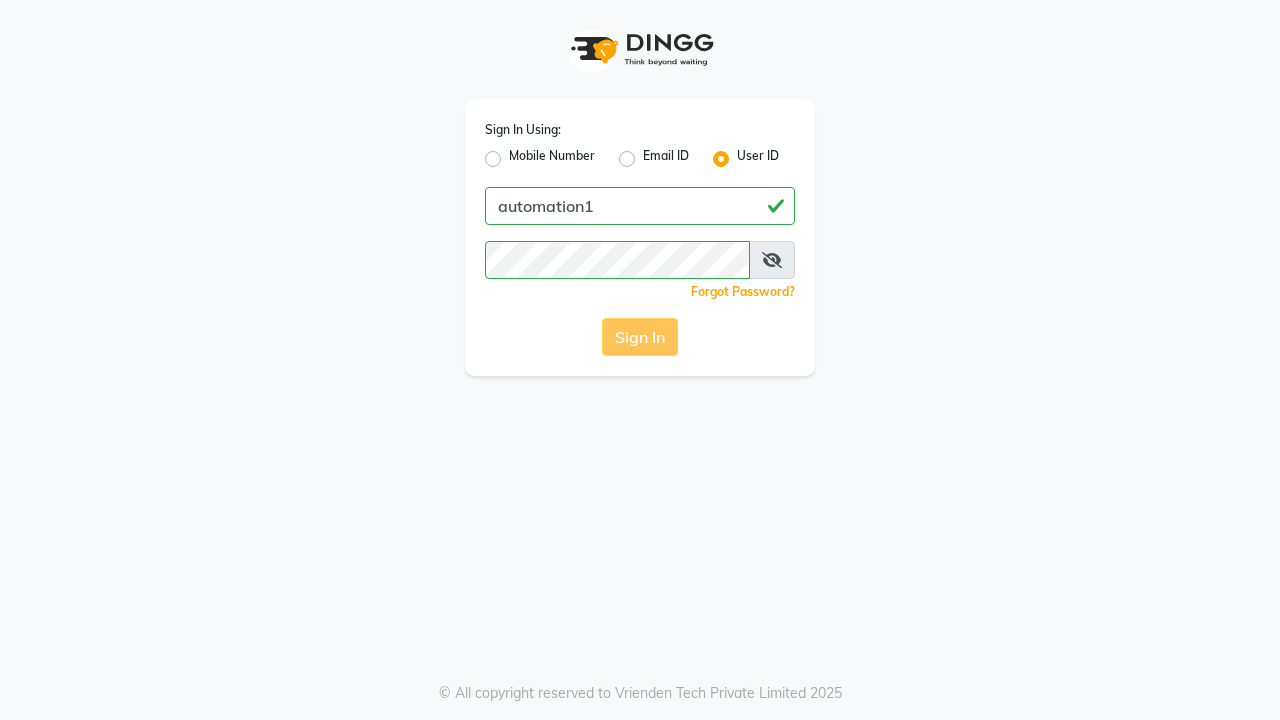 scroll, scrollTop: 0, scrollLeft: 0, axis: both 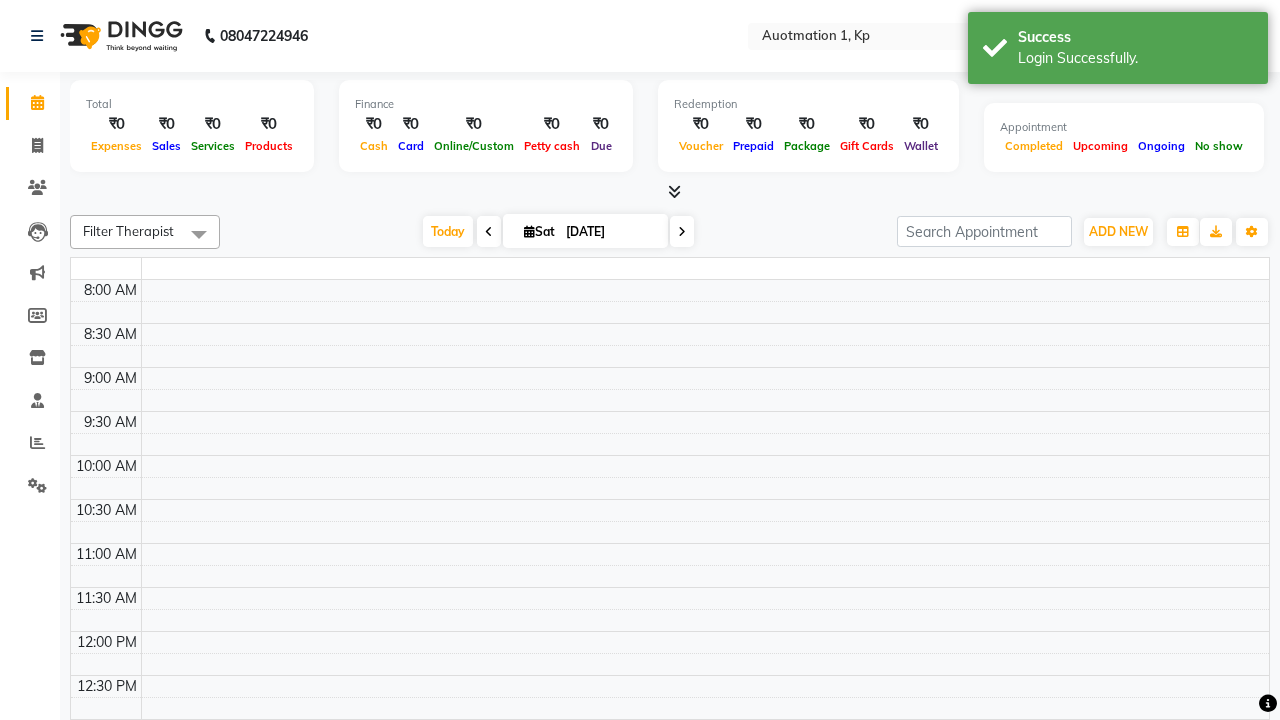 select on "en" 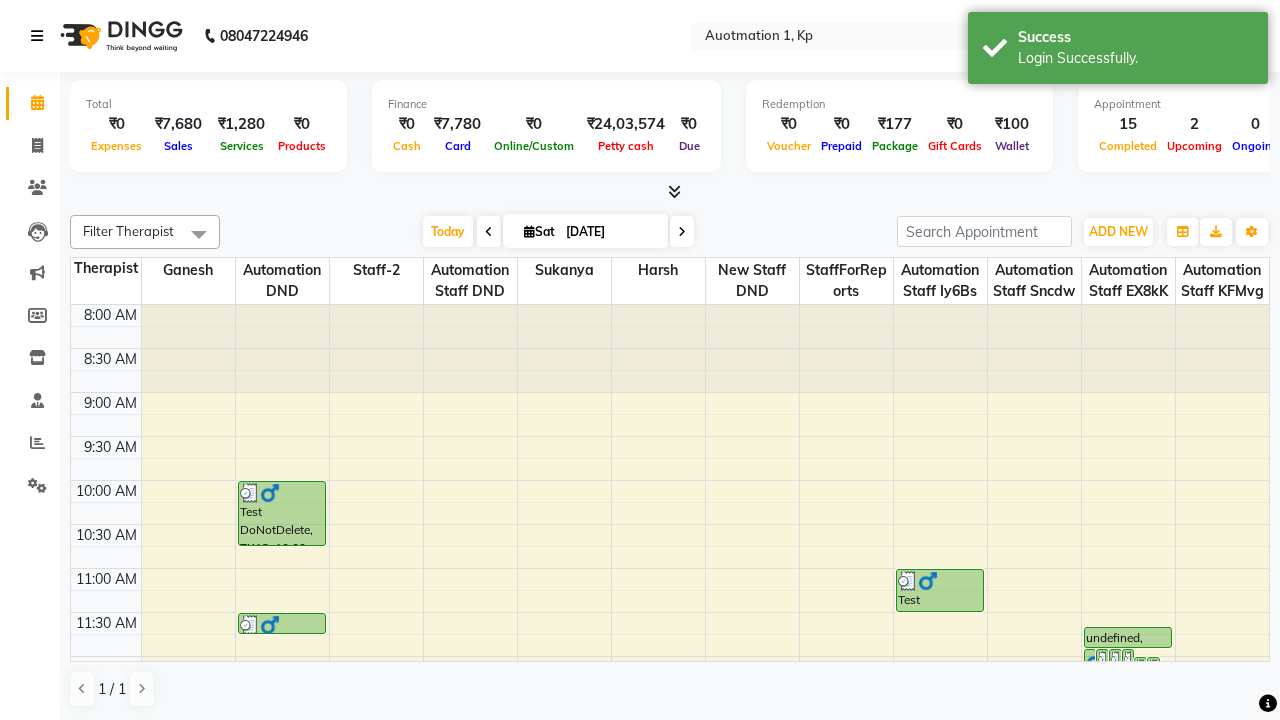 click at bounding box center (37, 36) 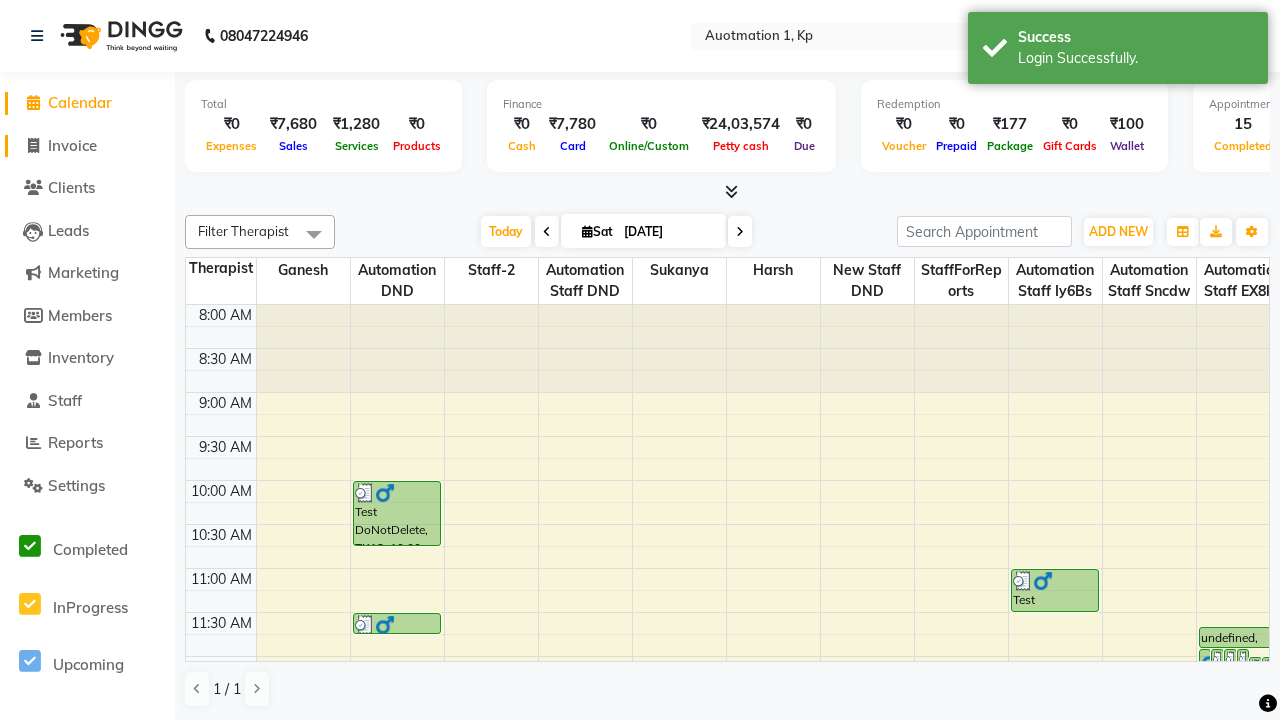 click on "Invoice" 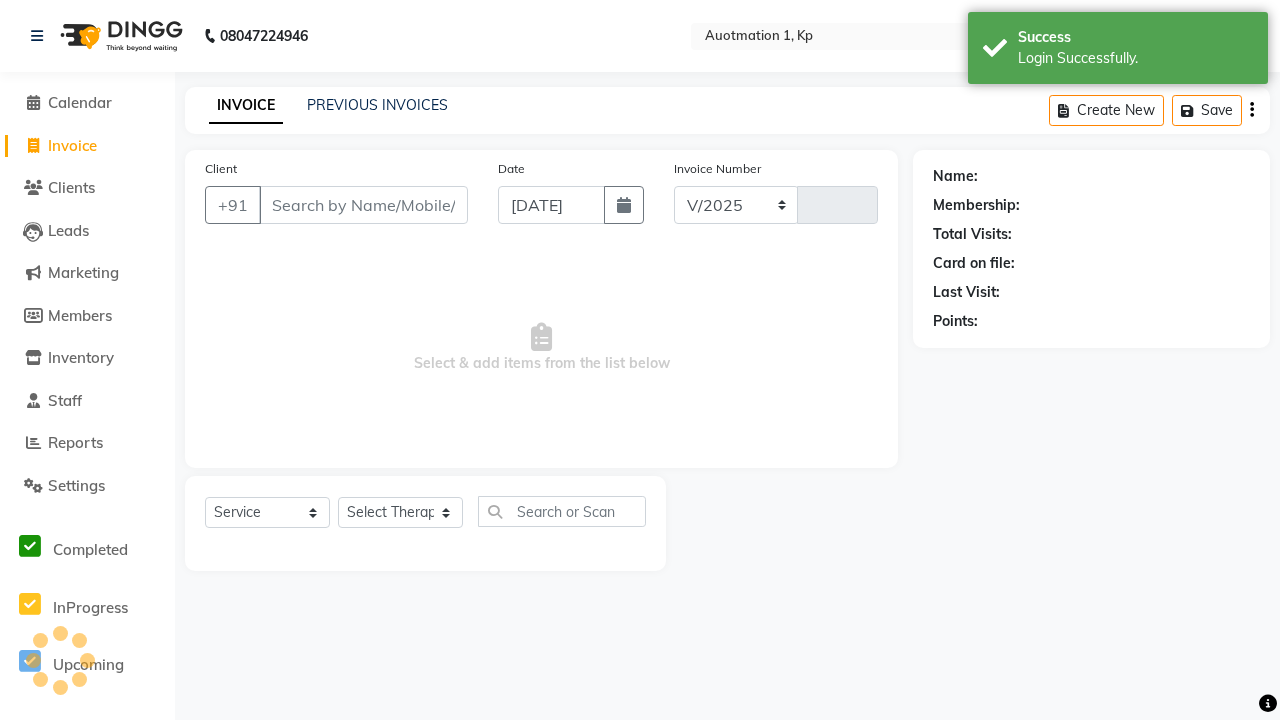 select on "150" 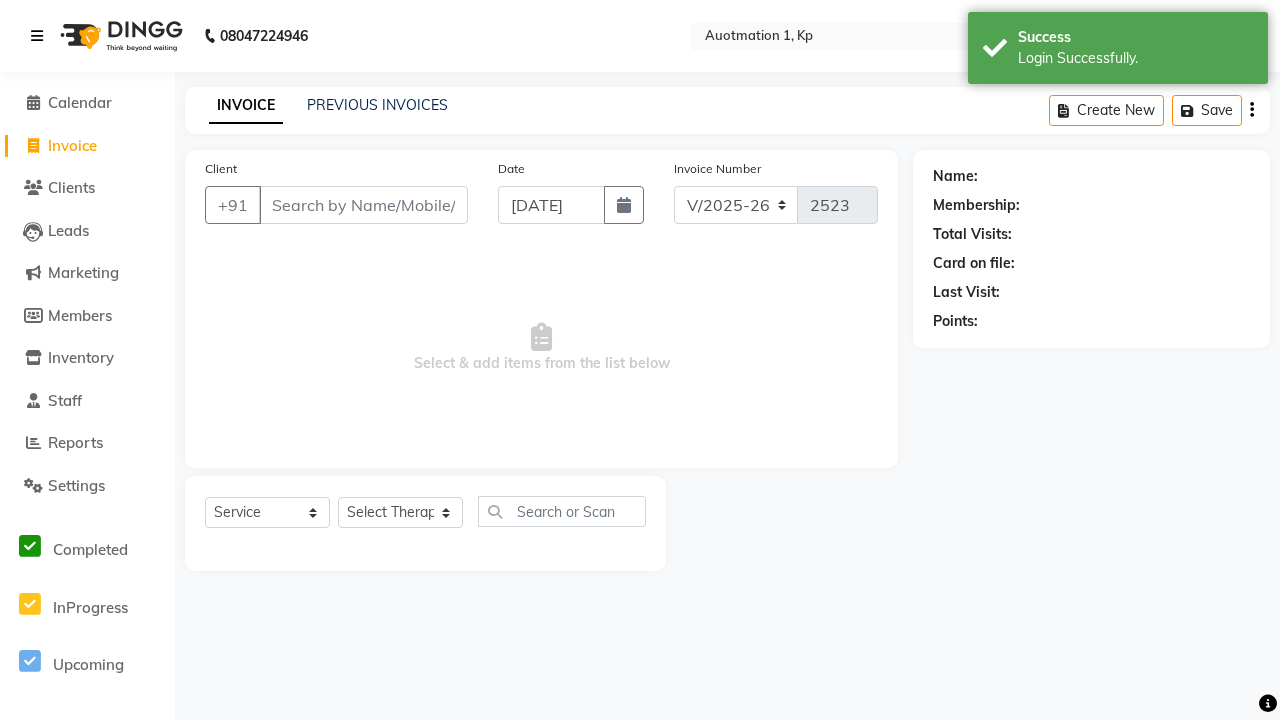 click at bounding box center [37, 36] 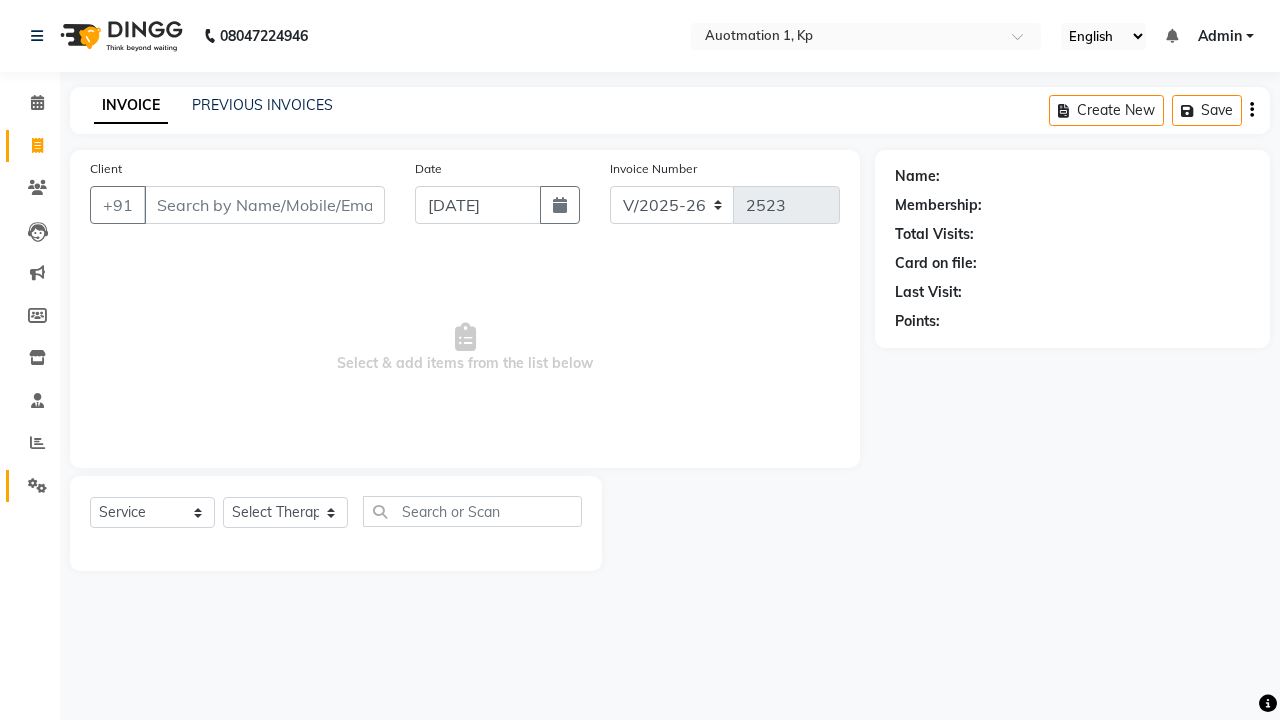 click 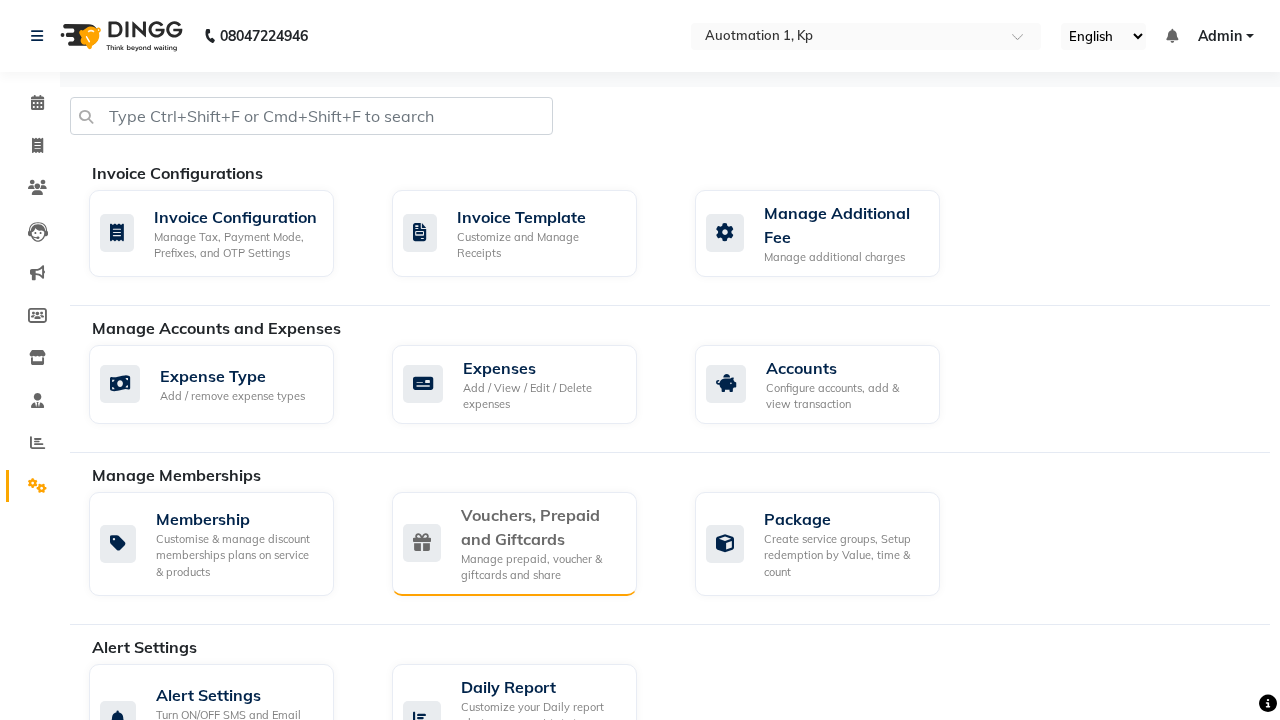 click on "Vouchers, Prepaid and Giftcards" 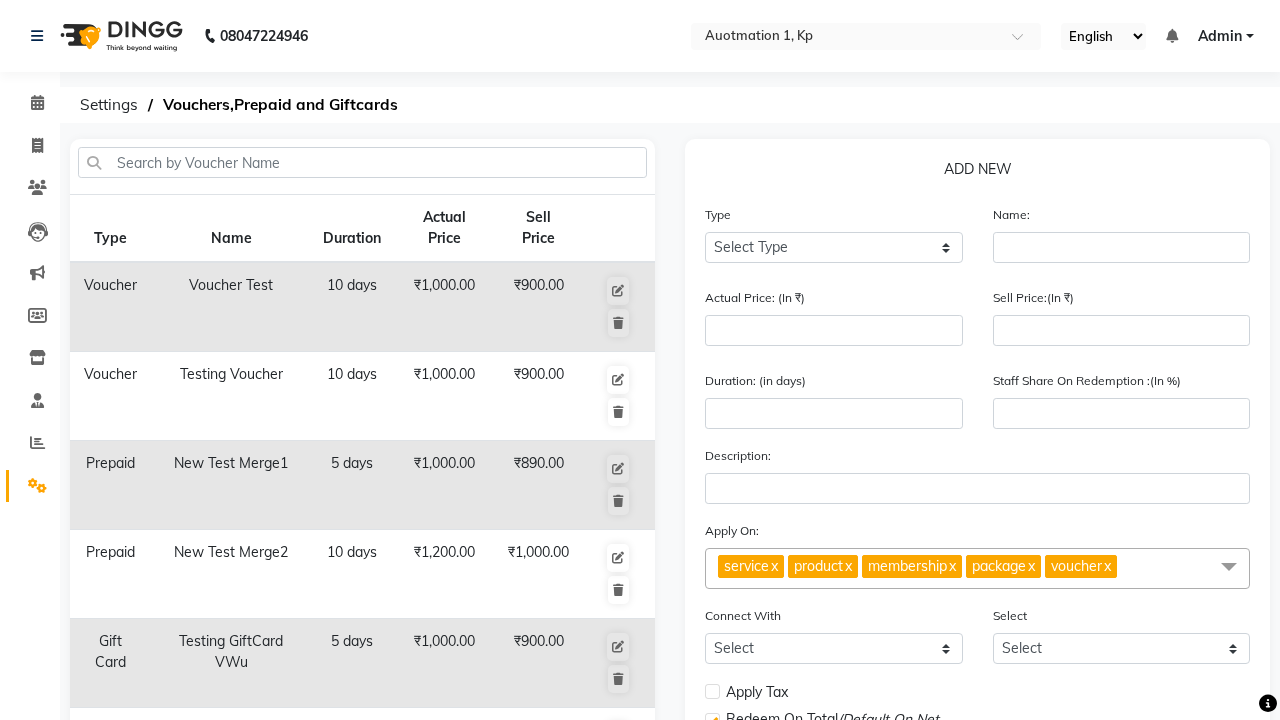 select on "V" 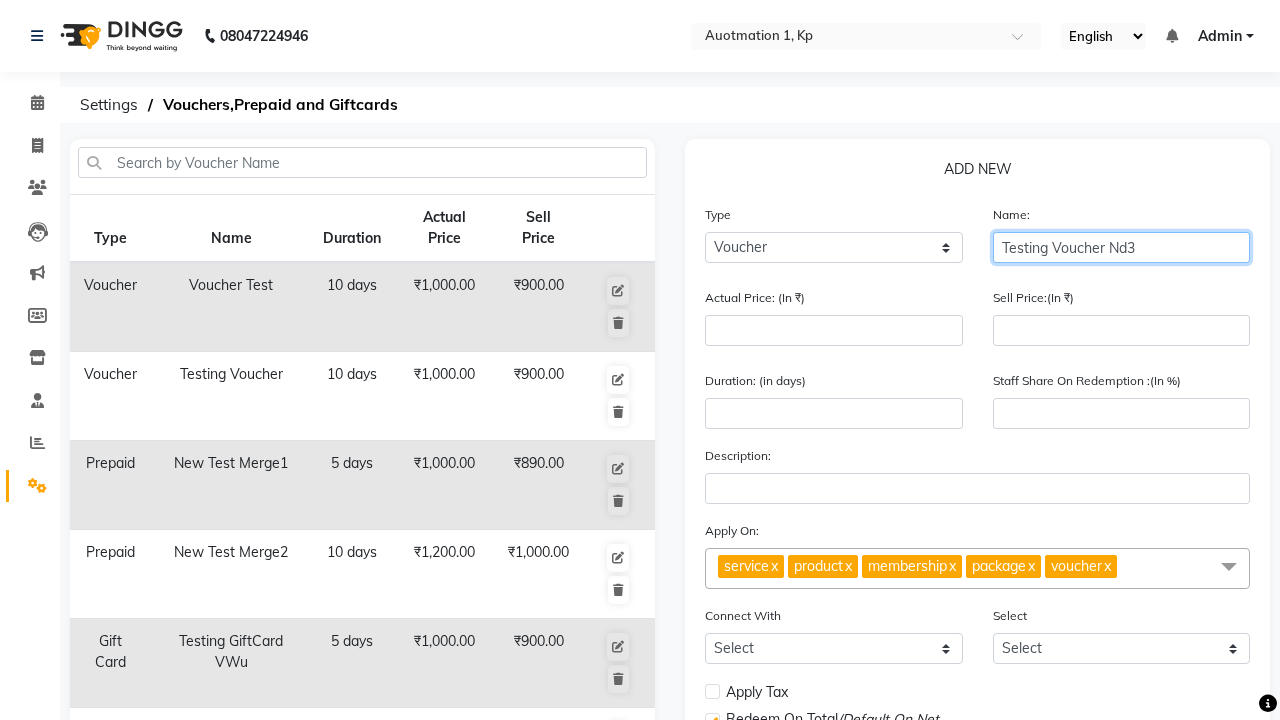 type on "Testing Voucher Nd3" 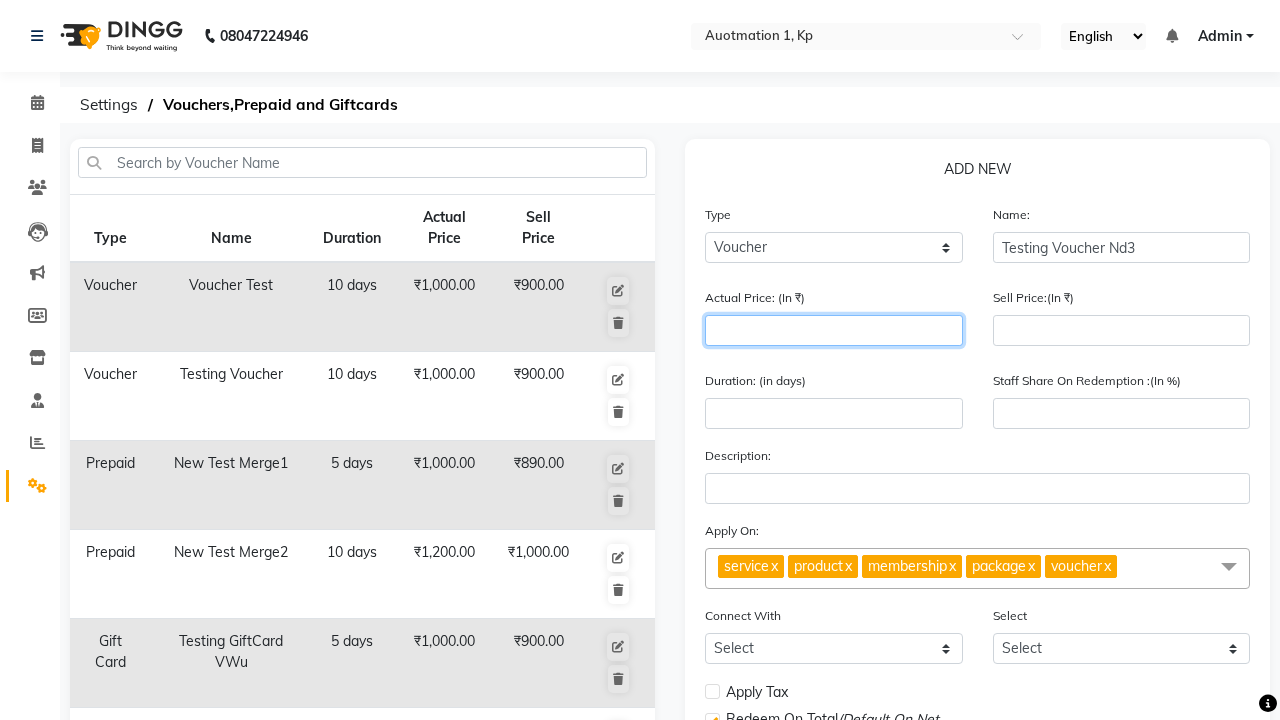 type on "1500" 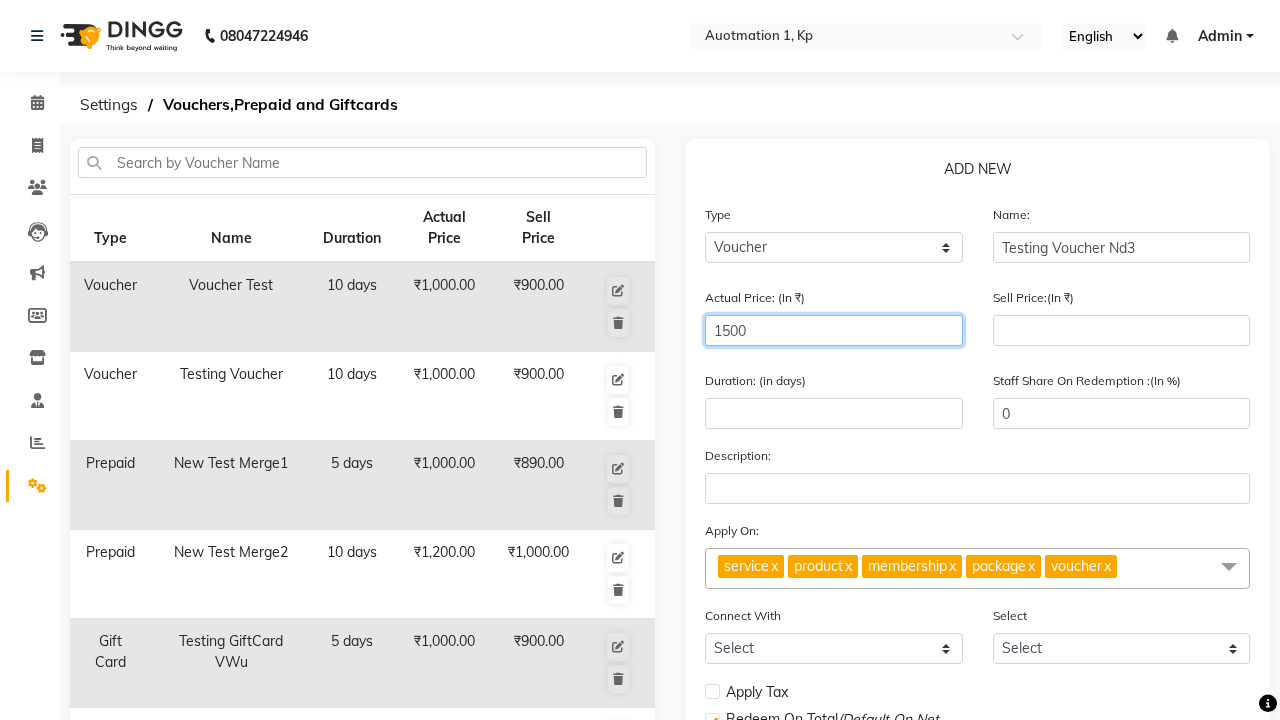 type on "1500" 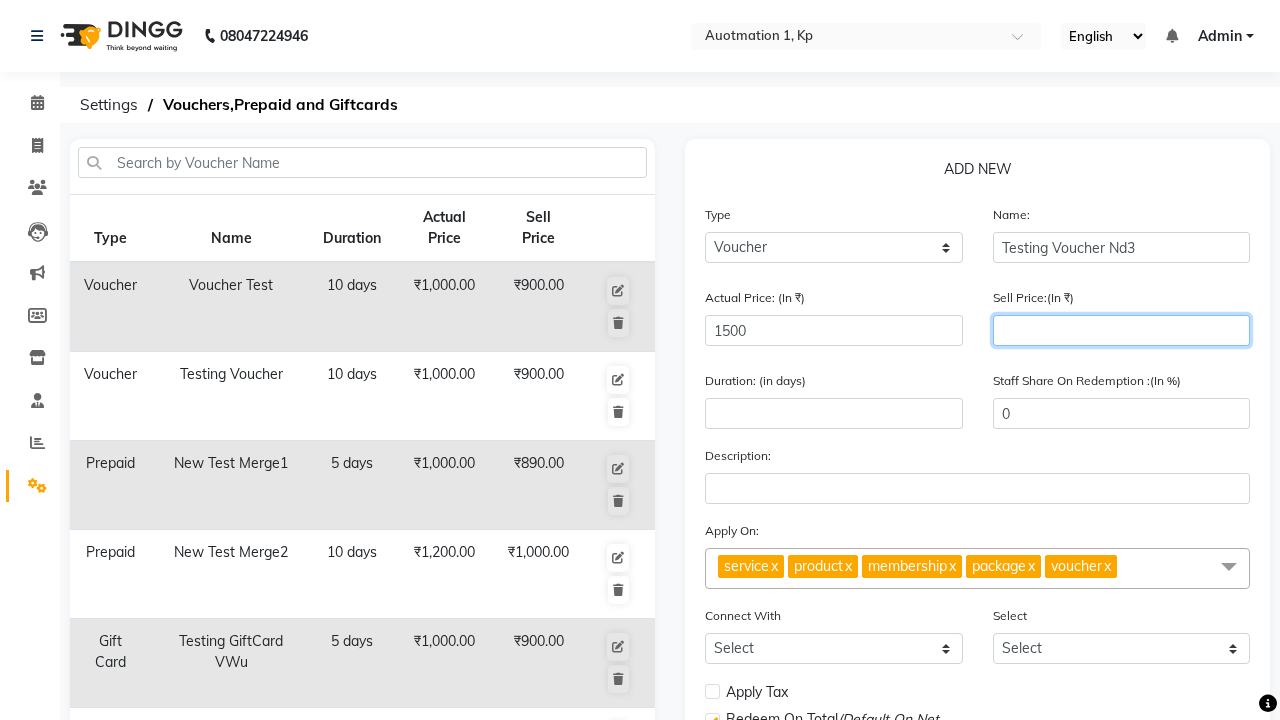 type on "1200" 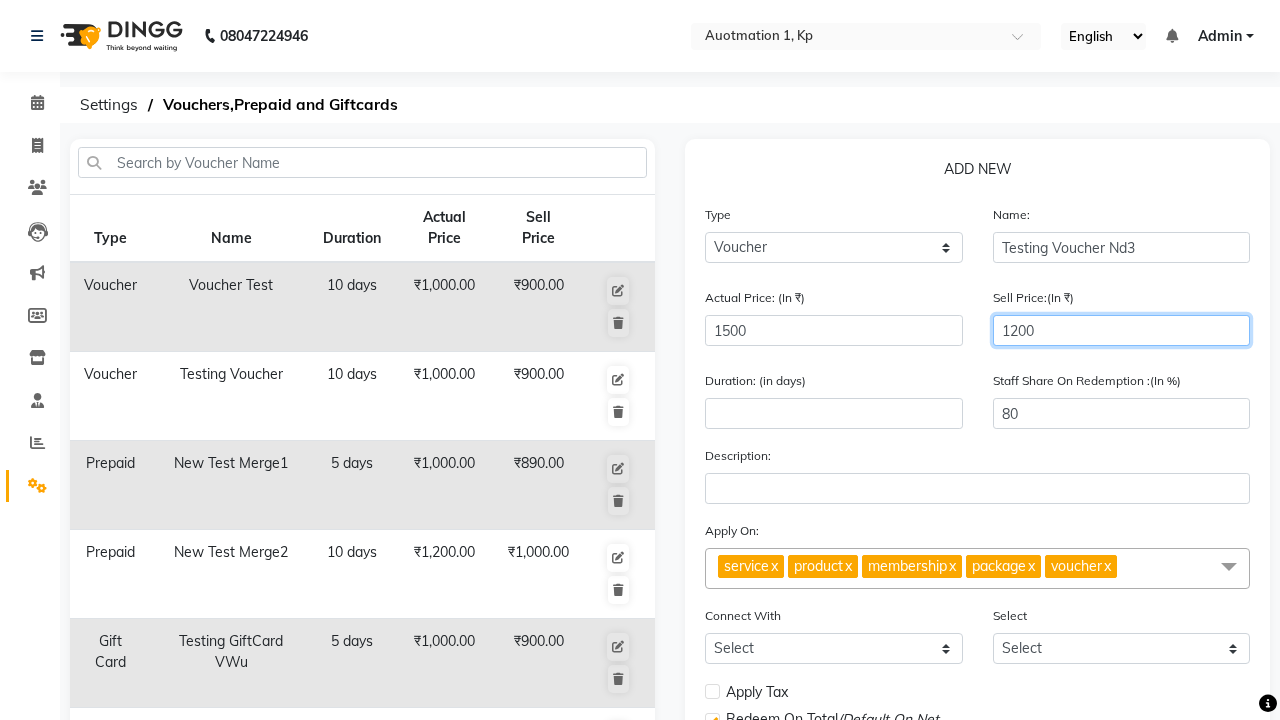 type on "1200" 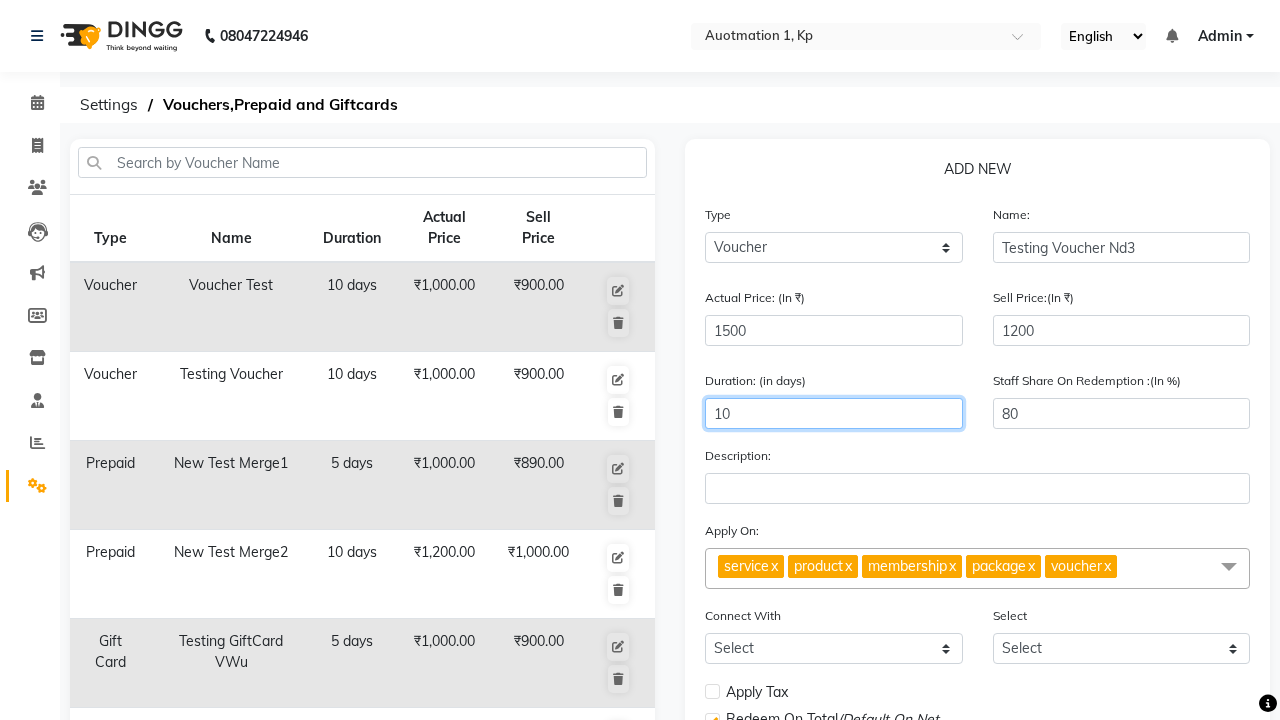 type on "10" 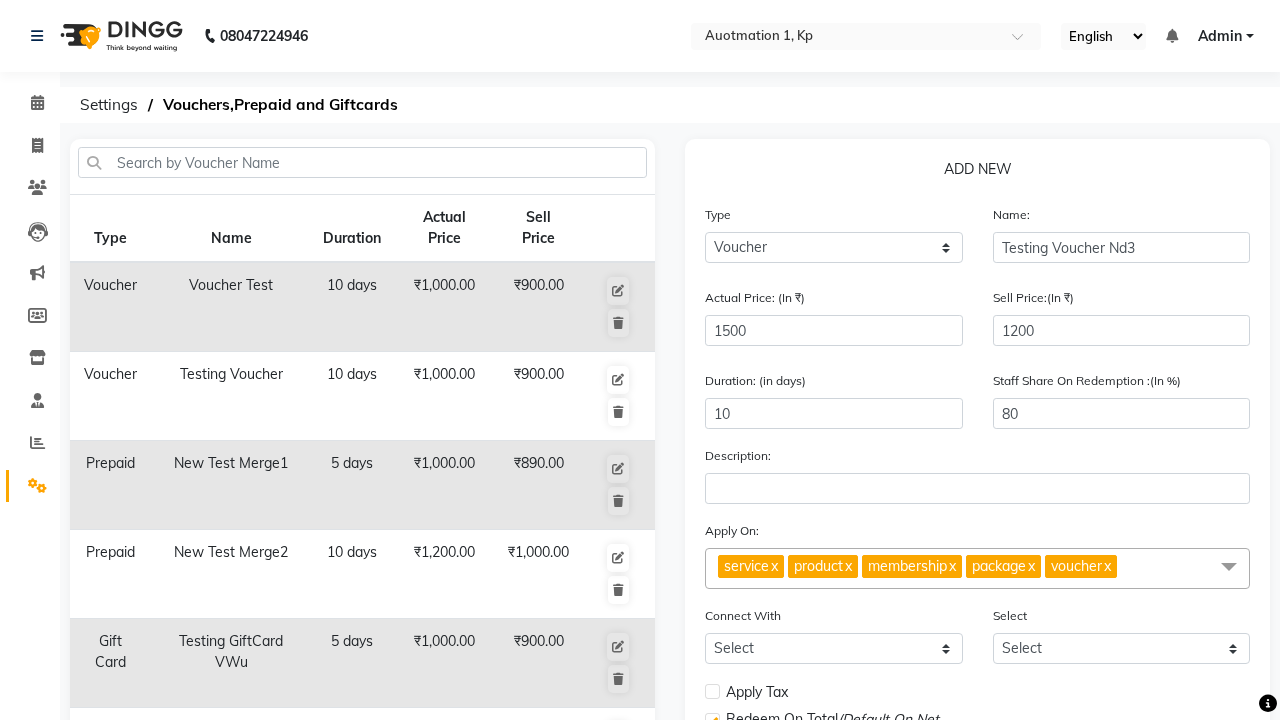 click on "Save" 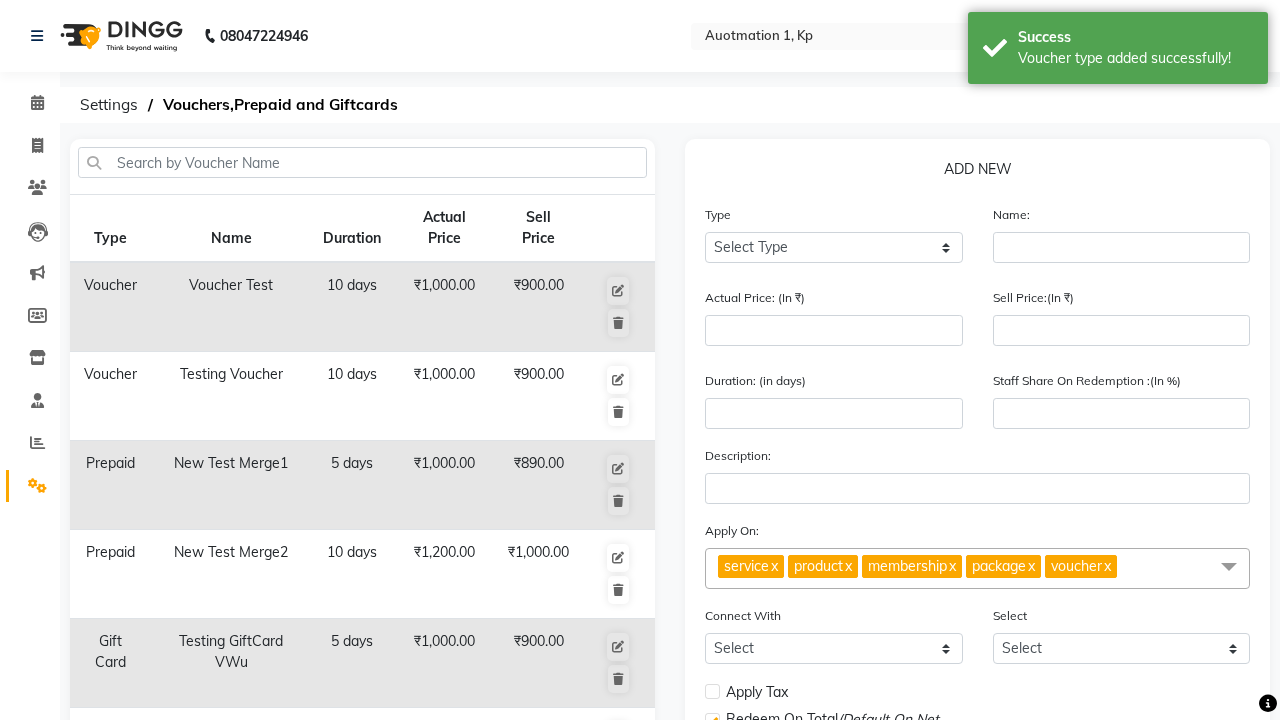 scroll, scrollTop: 497, scrollLeft: 0, axis: vertical 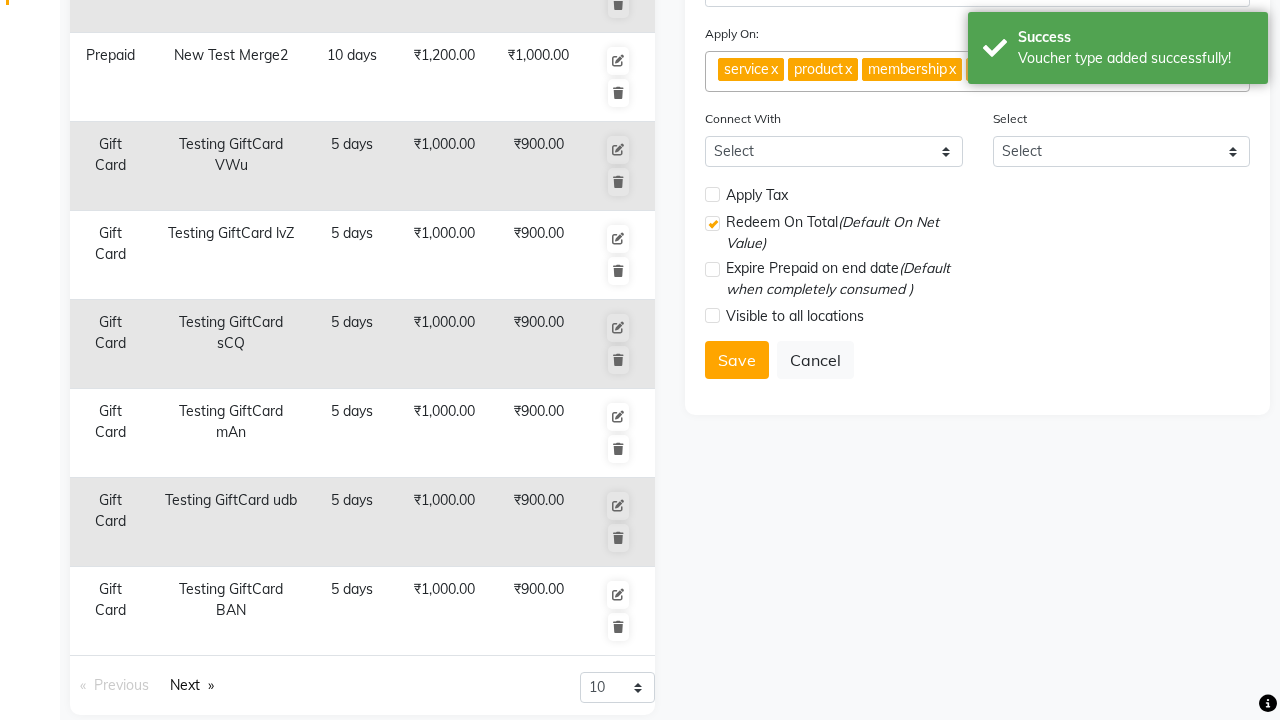 click on "Voucher type added successfully!" at bounding box center [1135, 58] 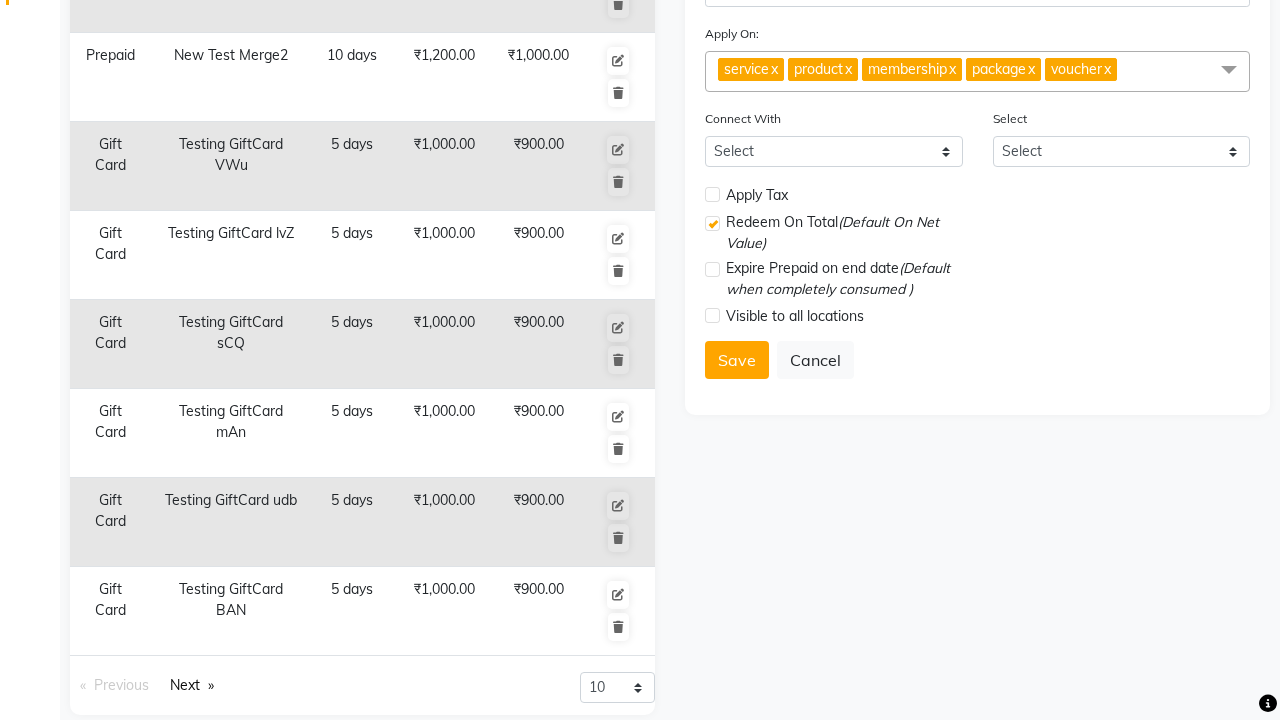 click at bounding box center [37, -461] 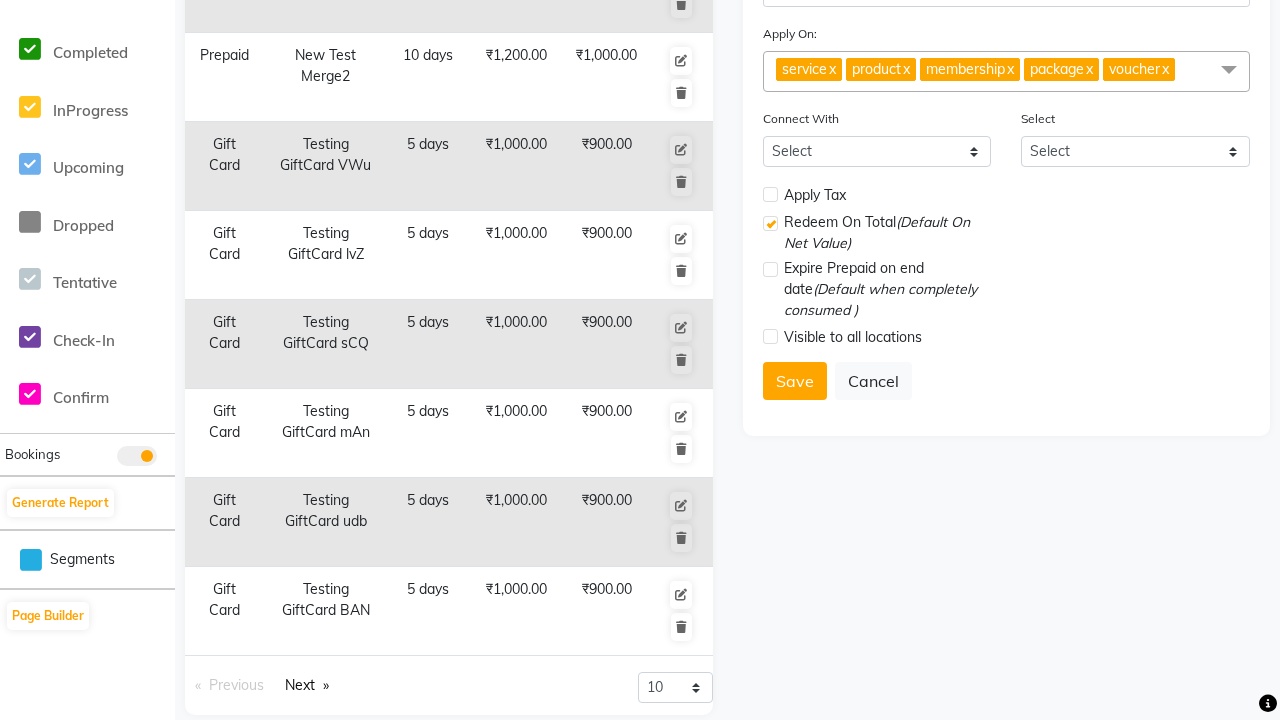 scroll, scrollTop: 0, scrollLeft: 0, axis: both 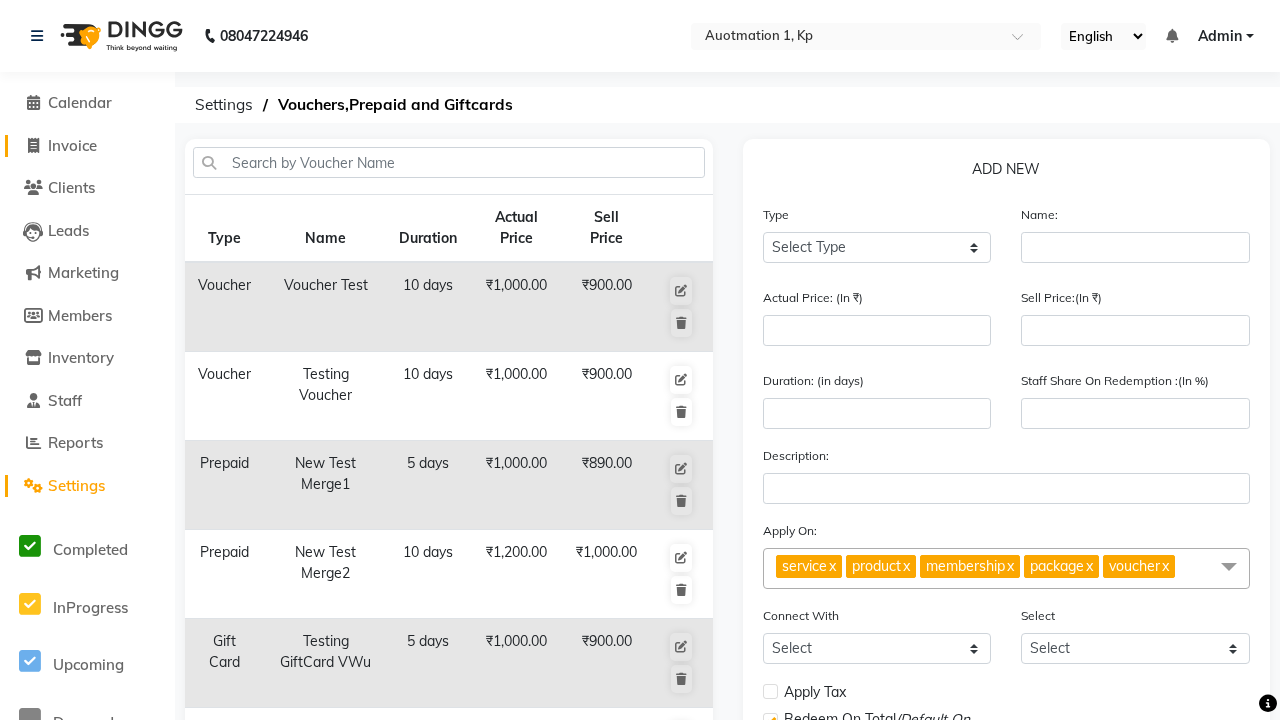click on "Invoice" 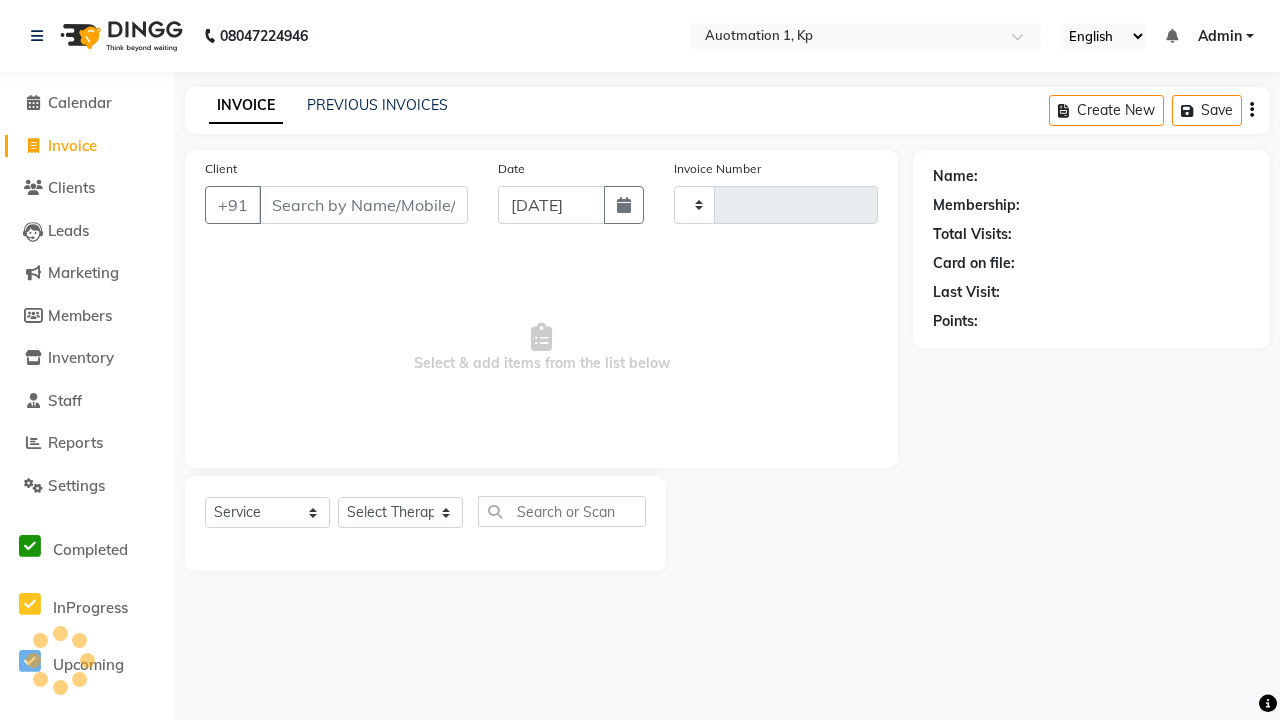 type on "2523" 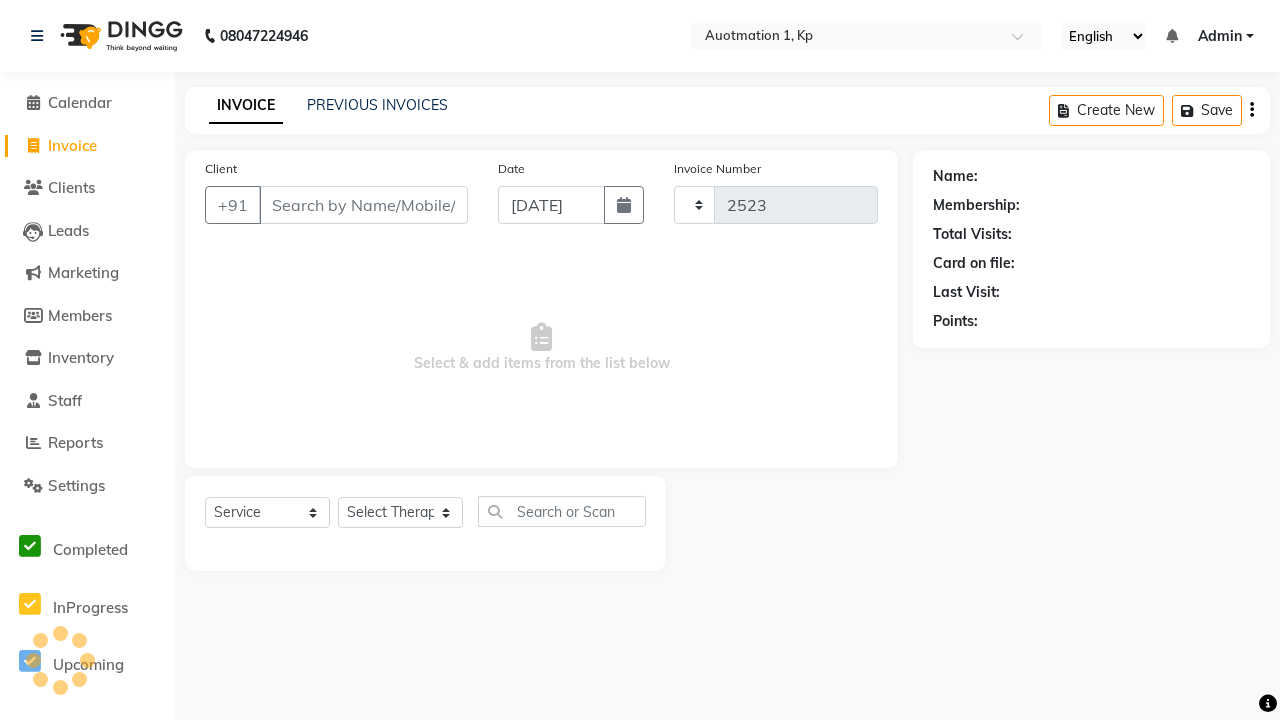 select on "150" 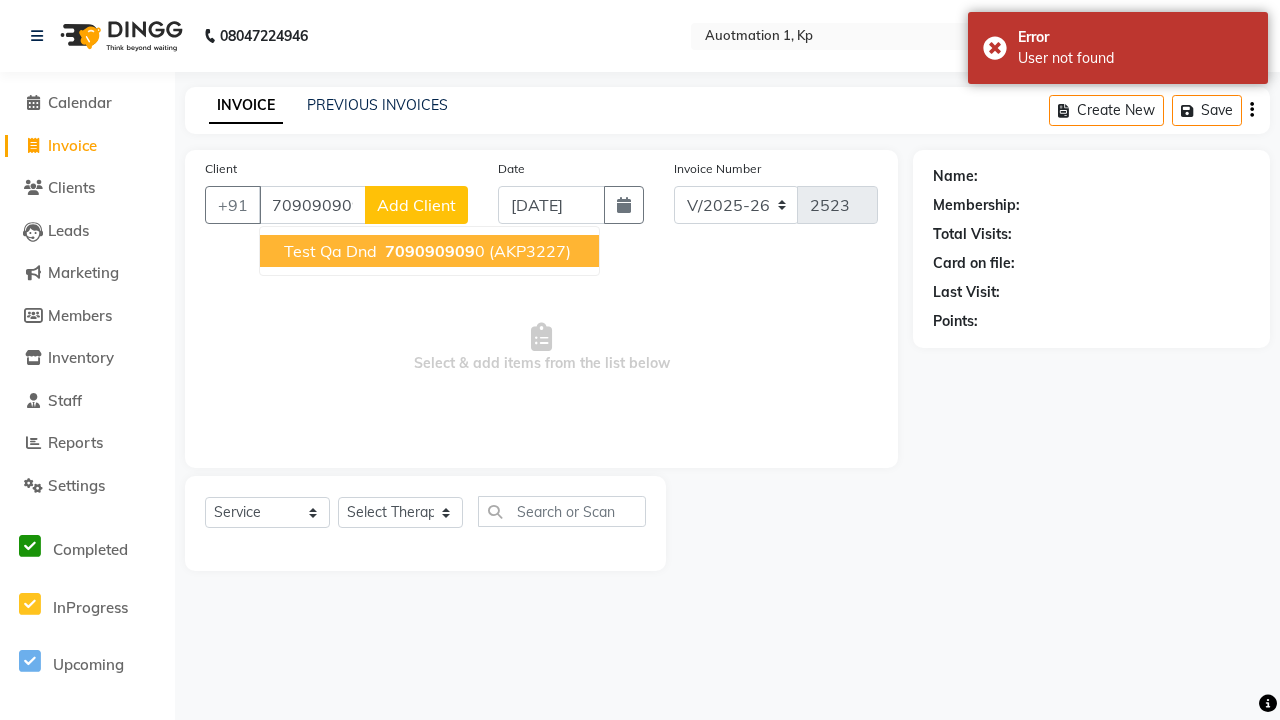 click on "709090909" at bounding box center [430, 251] 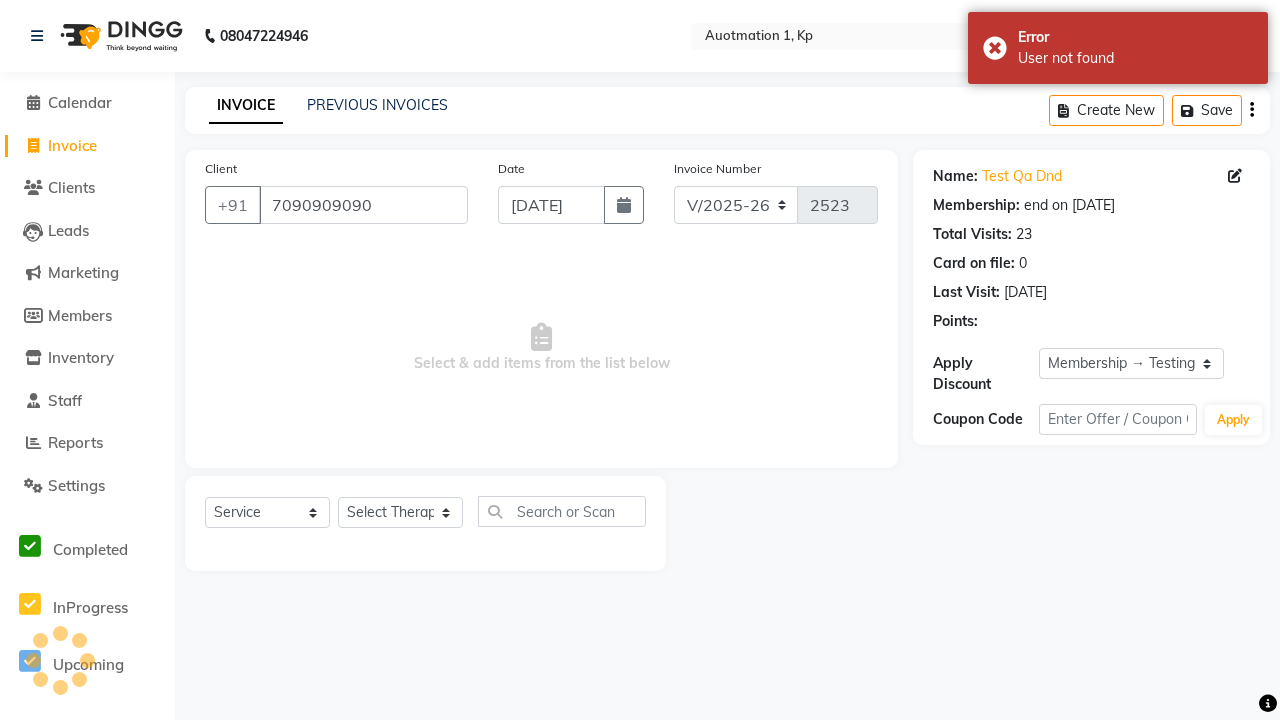select on "0:" 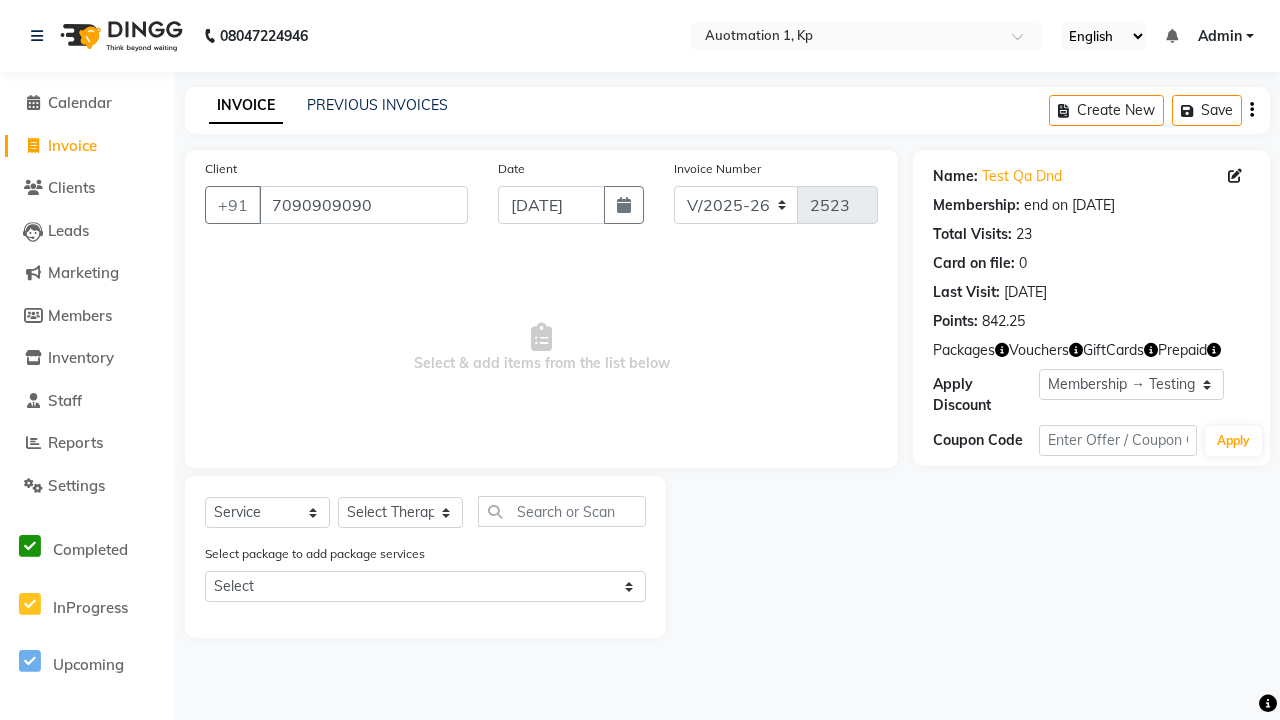 select on "V" 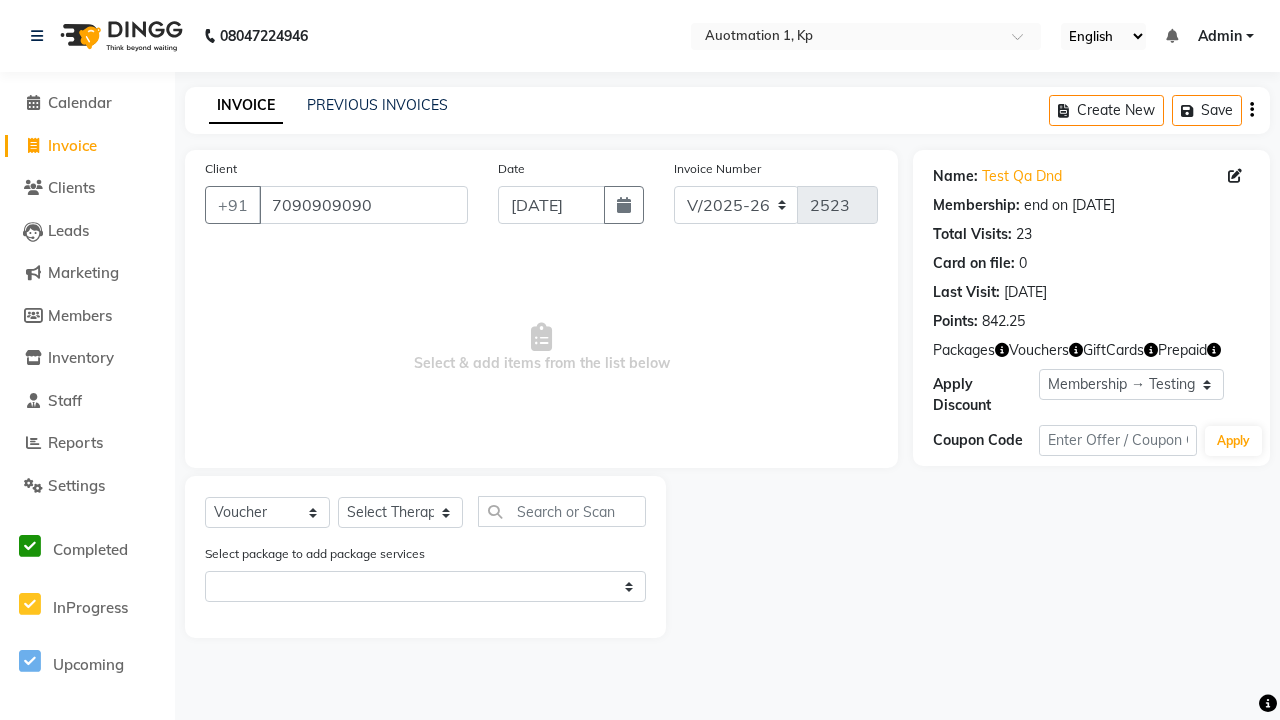 select on "5439" 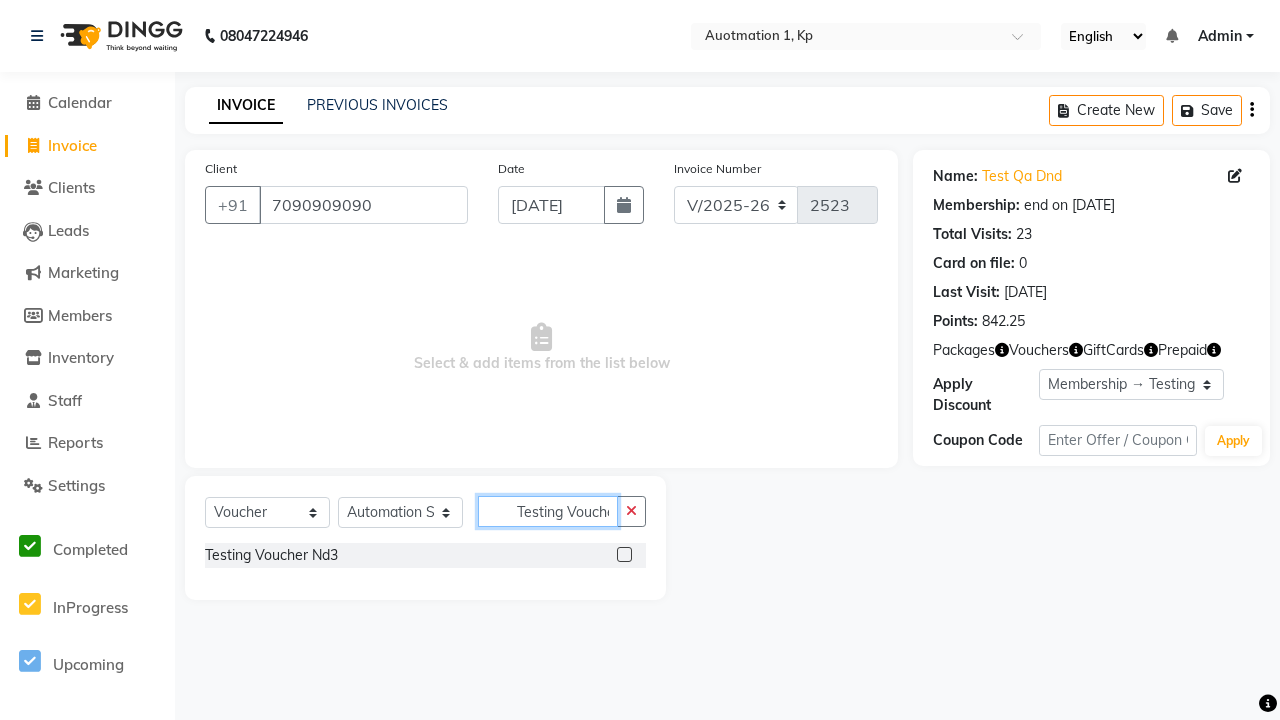 type on "Testing Voucher Nd3" 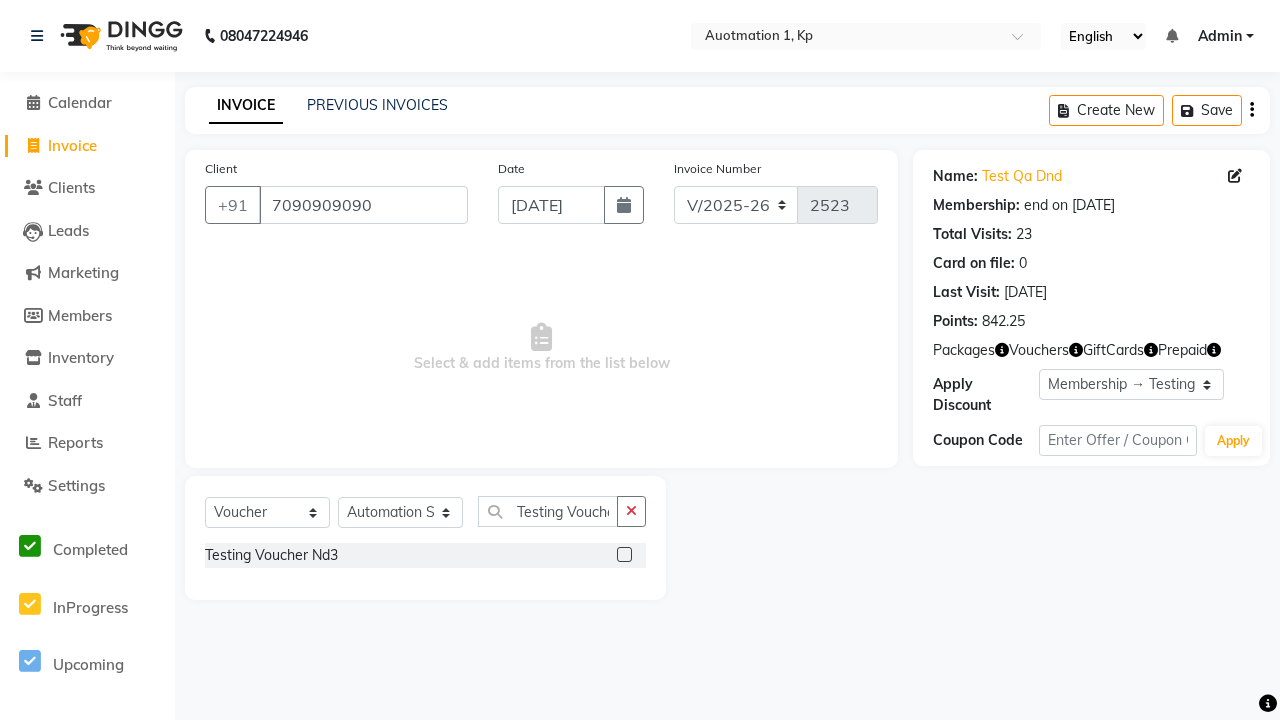 click 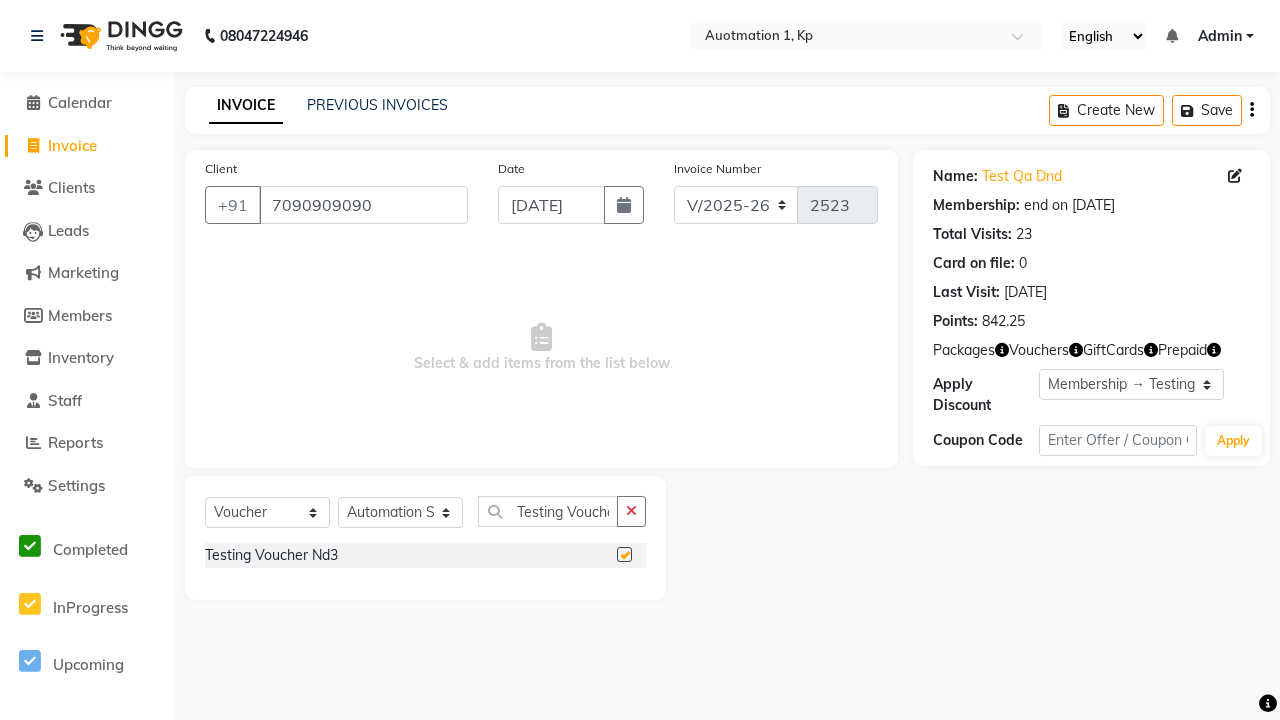 scroll, scrollTop: 0, scrollLeft: 0, axis: both 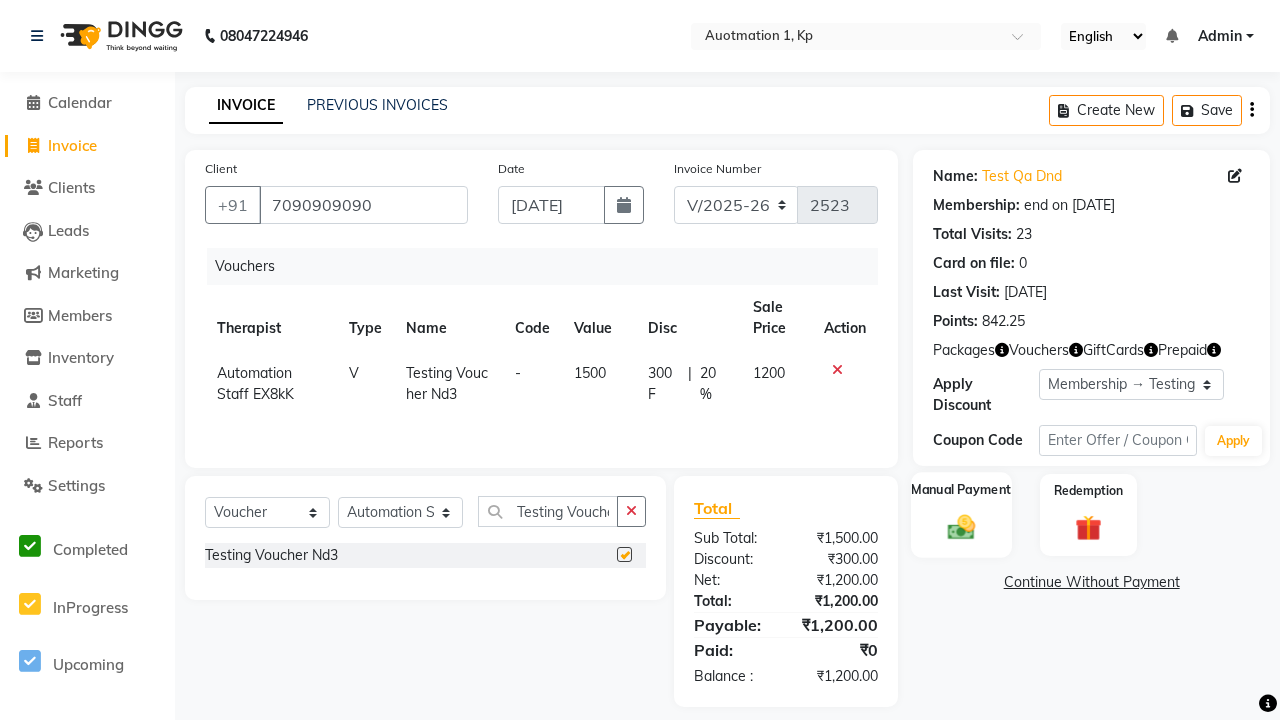 click 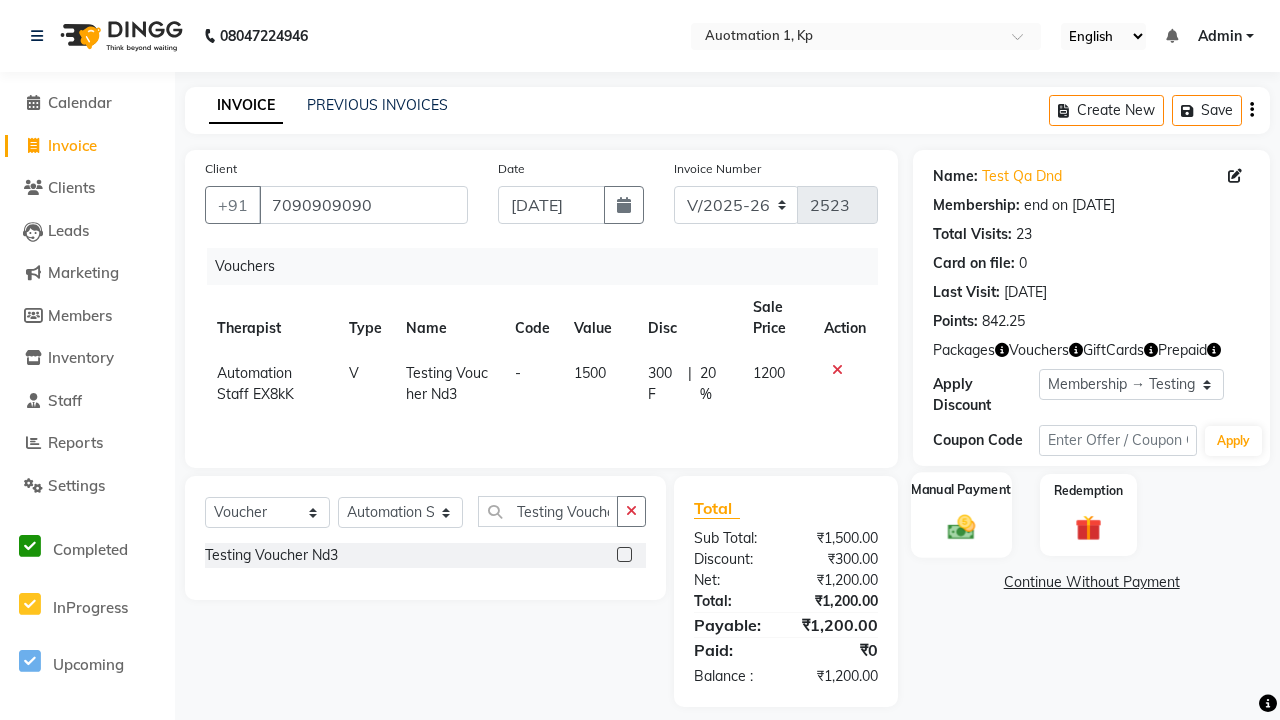 checkbox on "false" 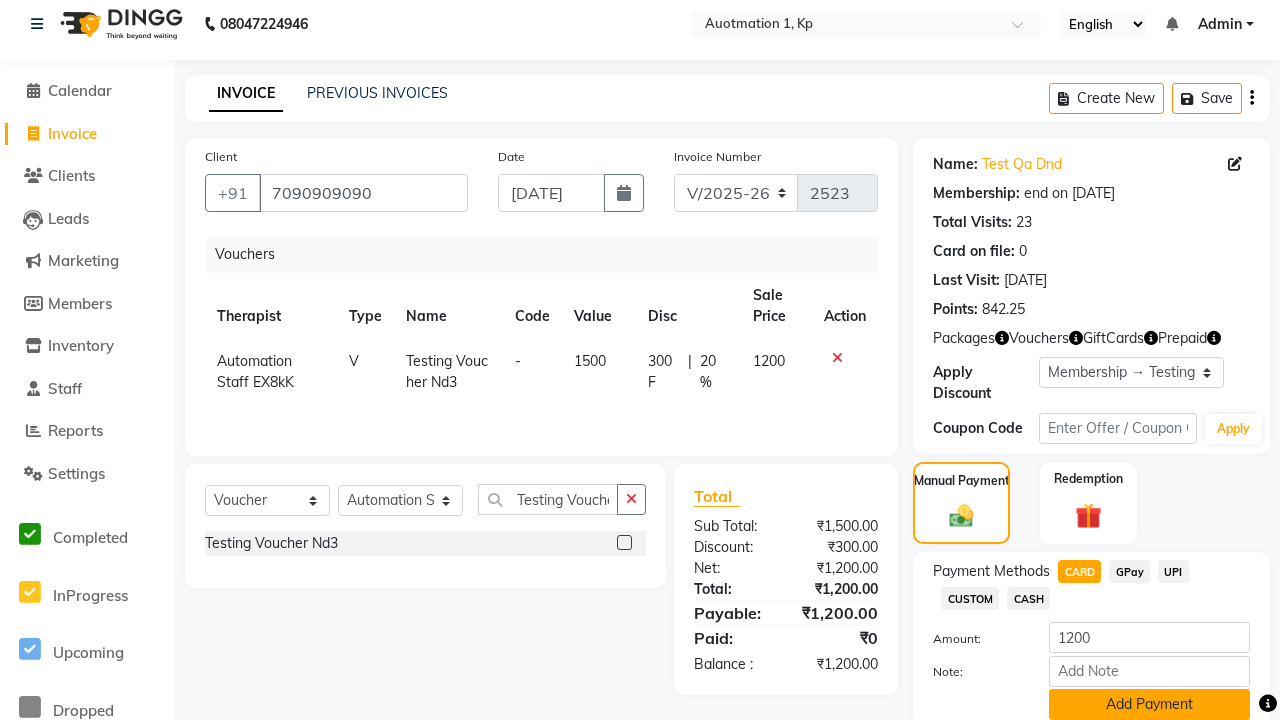 click on "Add Payment" 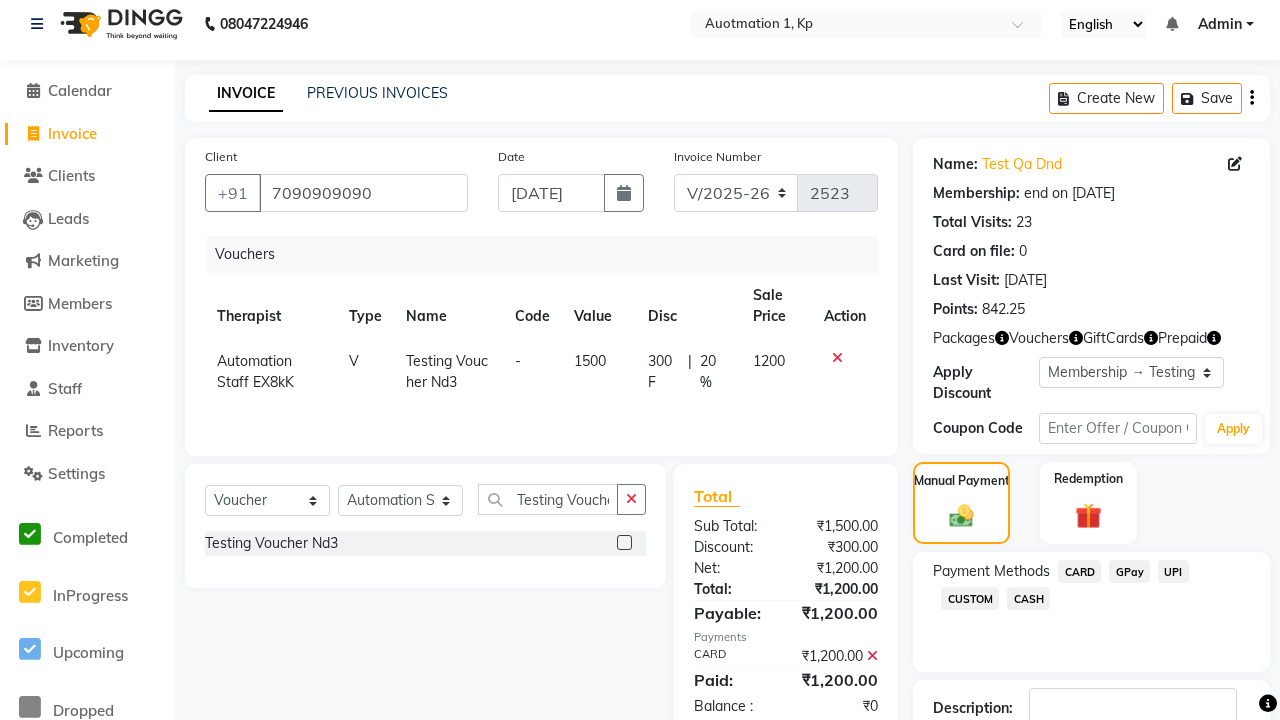 scroll, scrollTop: 148, scrollLeft: 0, axis: vertical 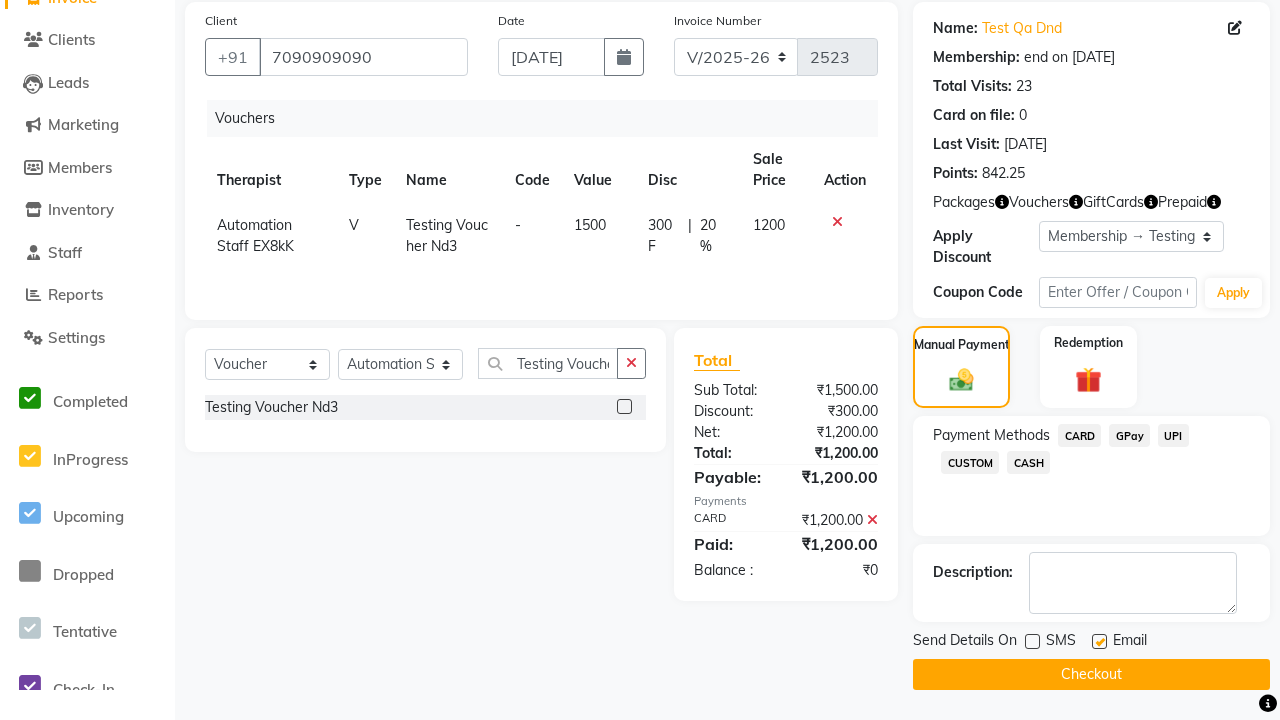 click 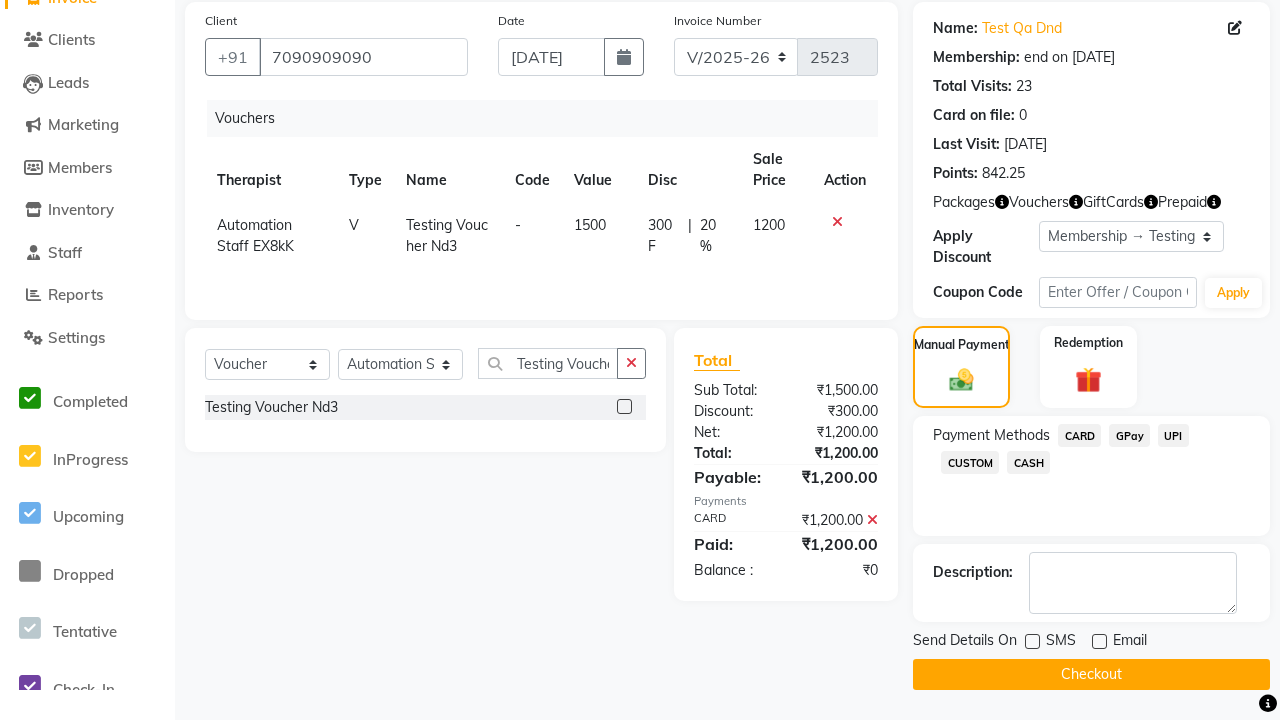 click on "Checkout" 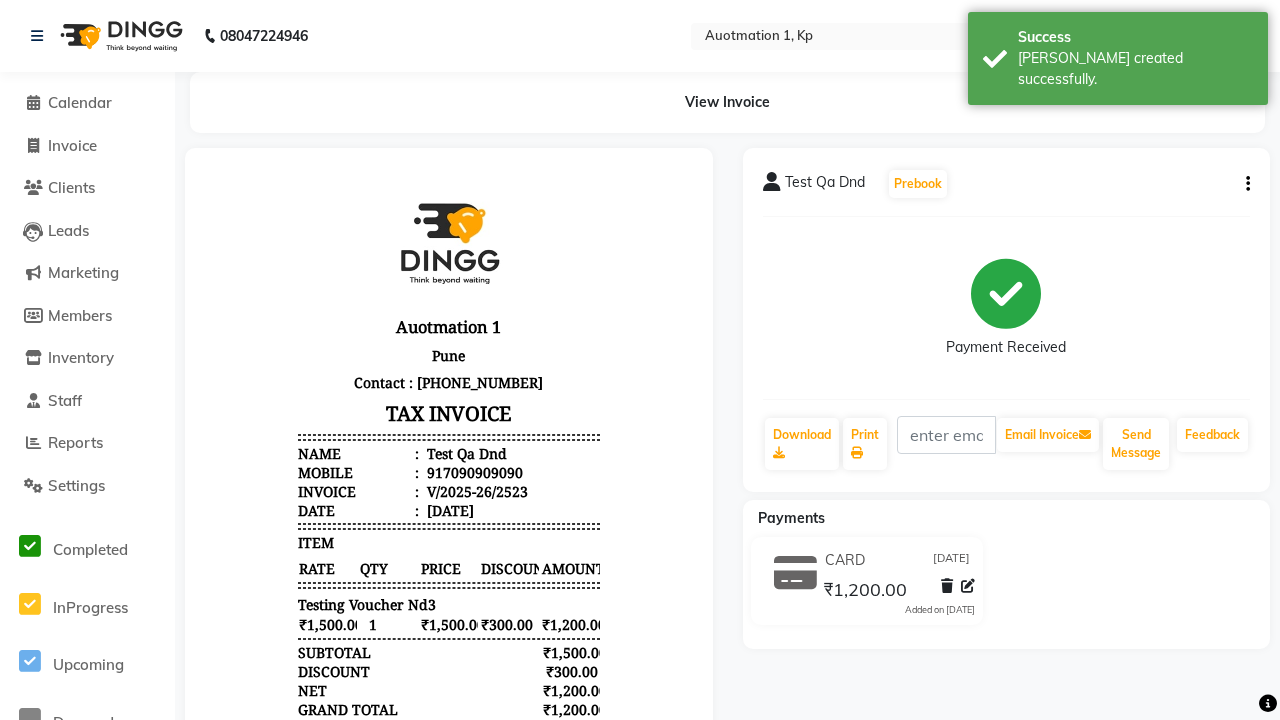 scroll, scrollTop: 0, scrollLeft: 0, axis: both 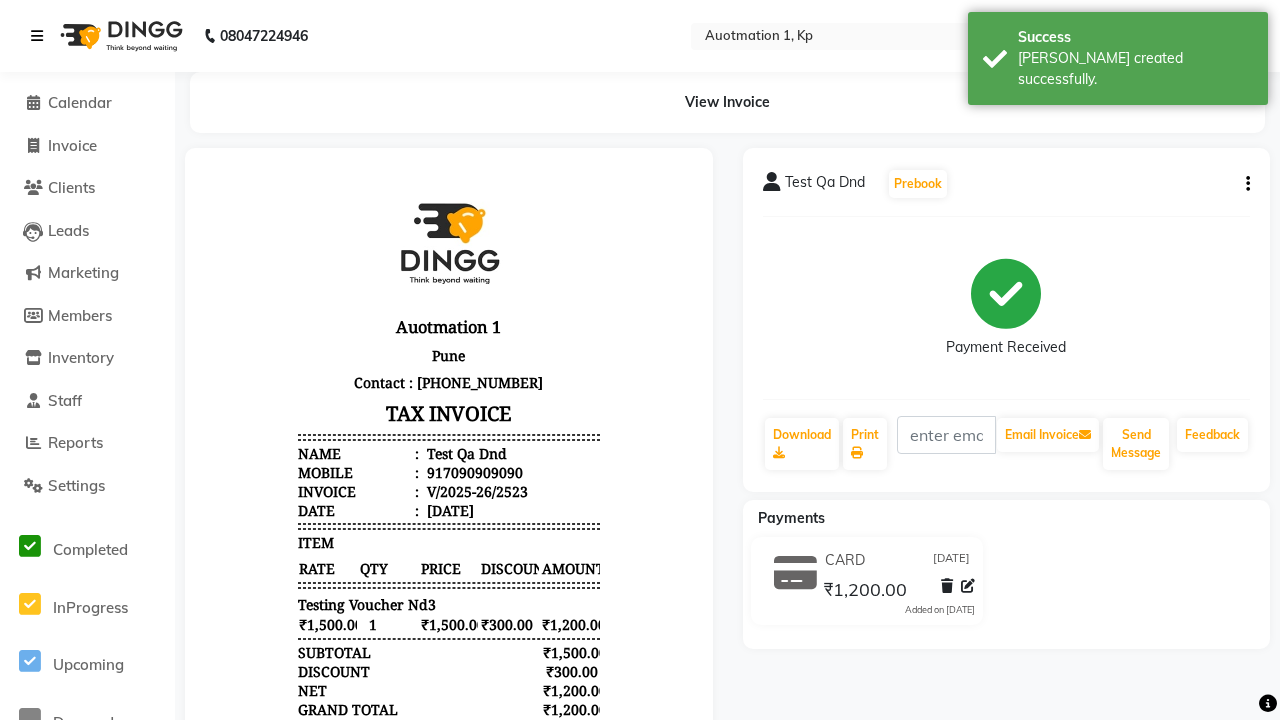 click on "[PERSON_NAME] created successfully." at bounding box center (1135, 69) 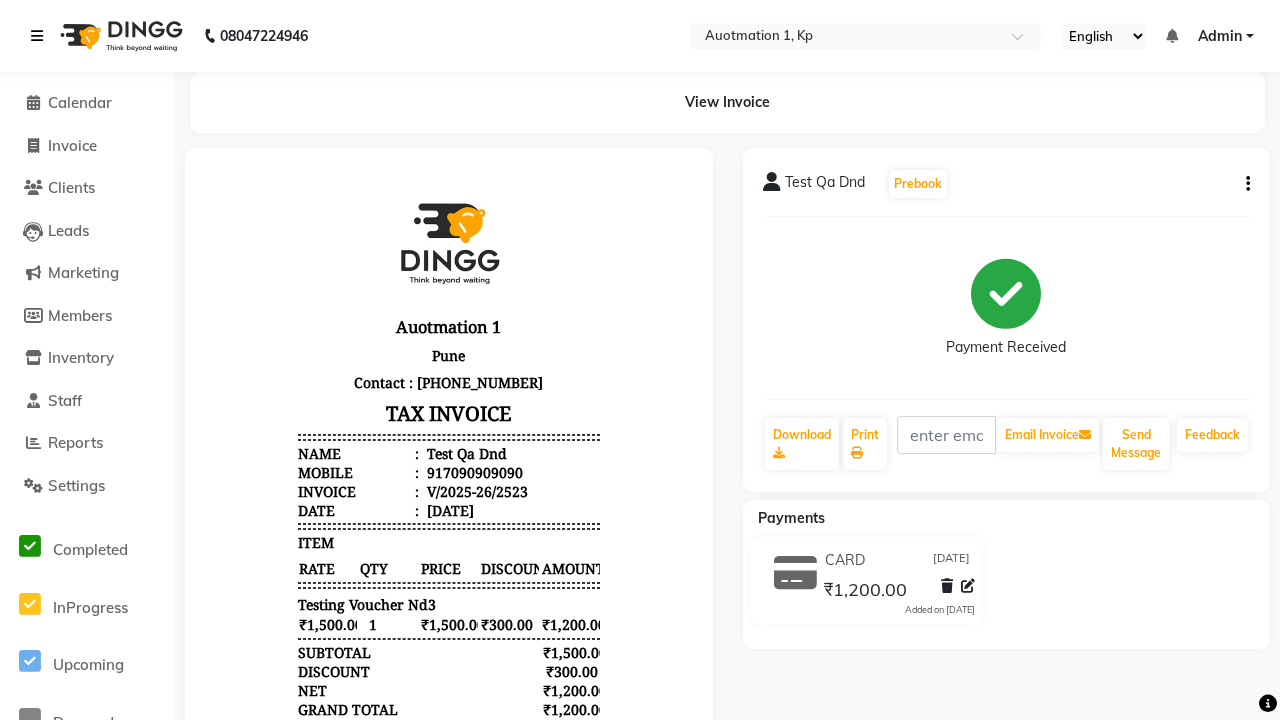click at bounding box center [37, 36] 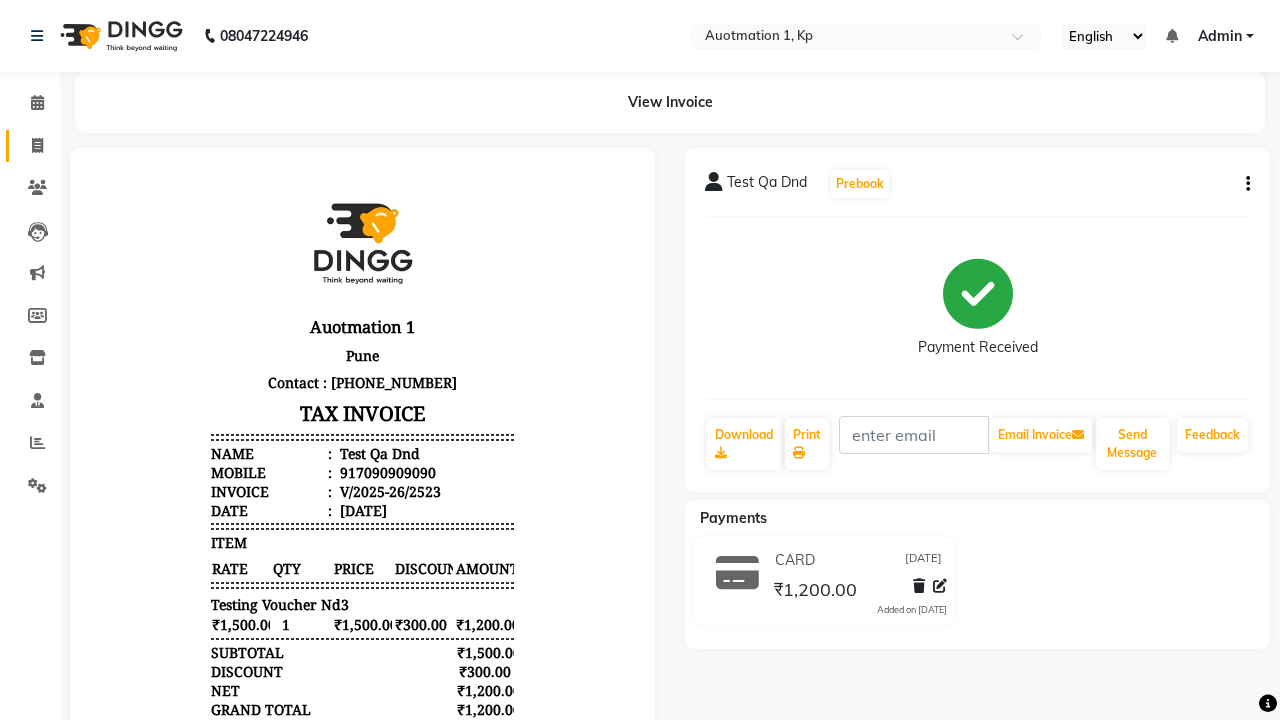 click 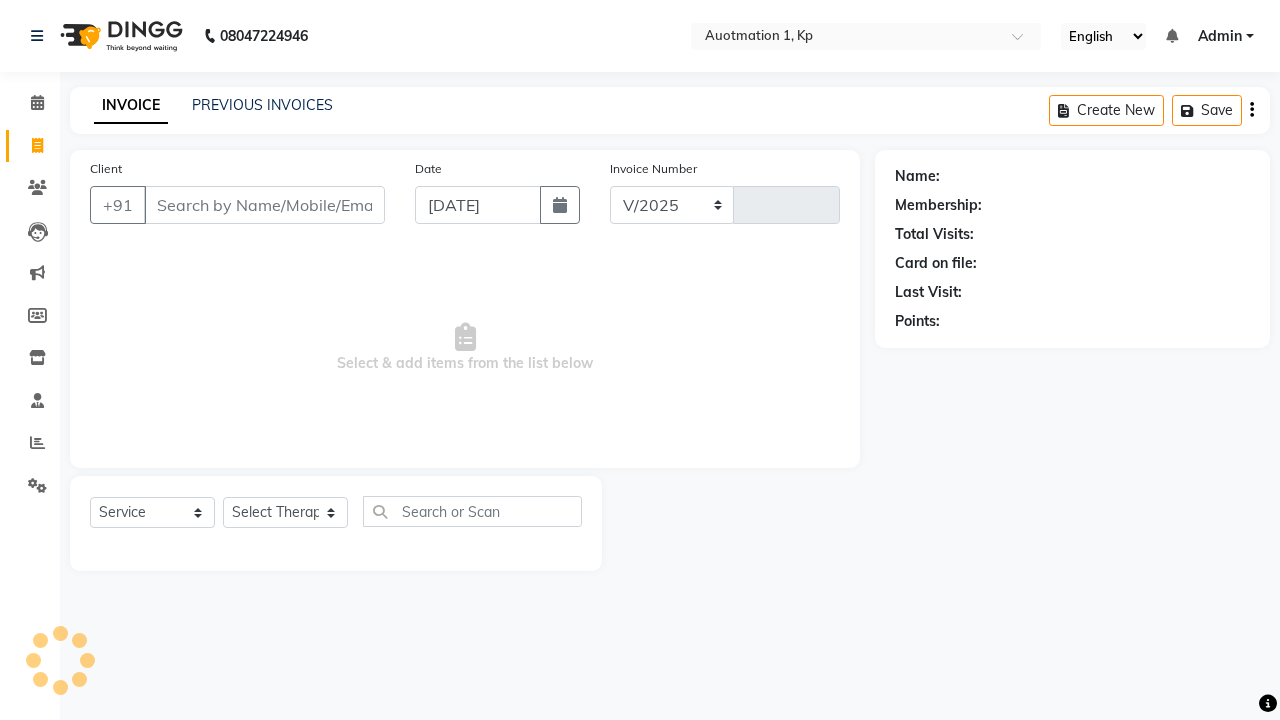select on "150" 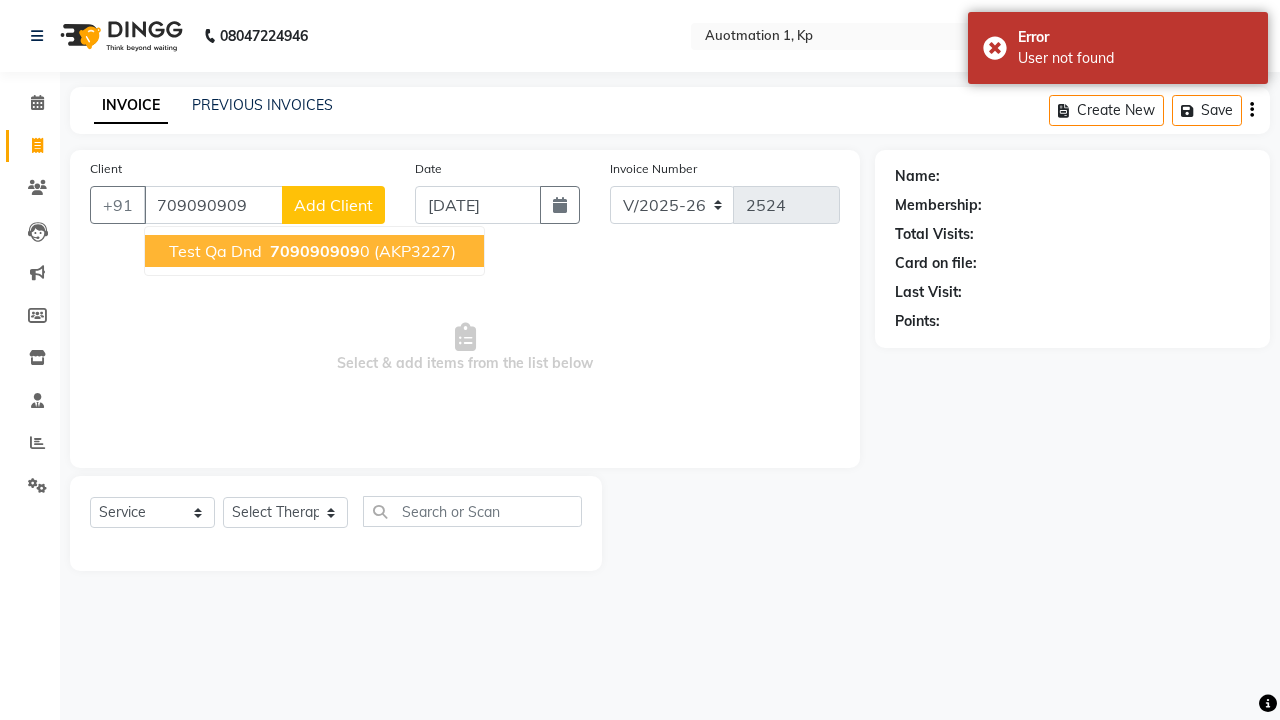 click on "709090909" at bounding box center [315, 251] 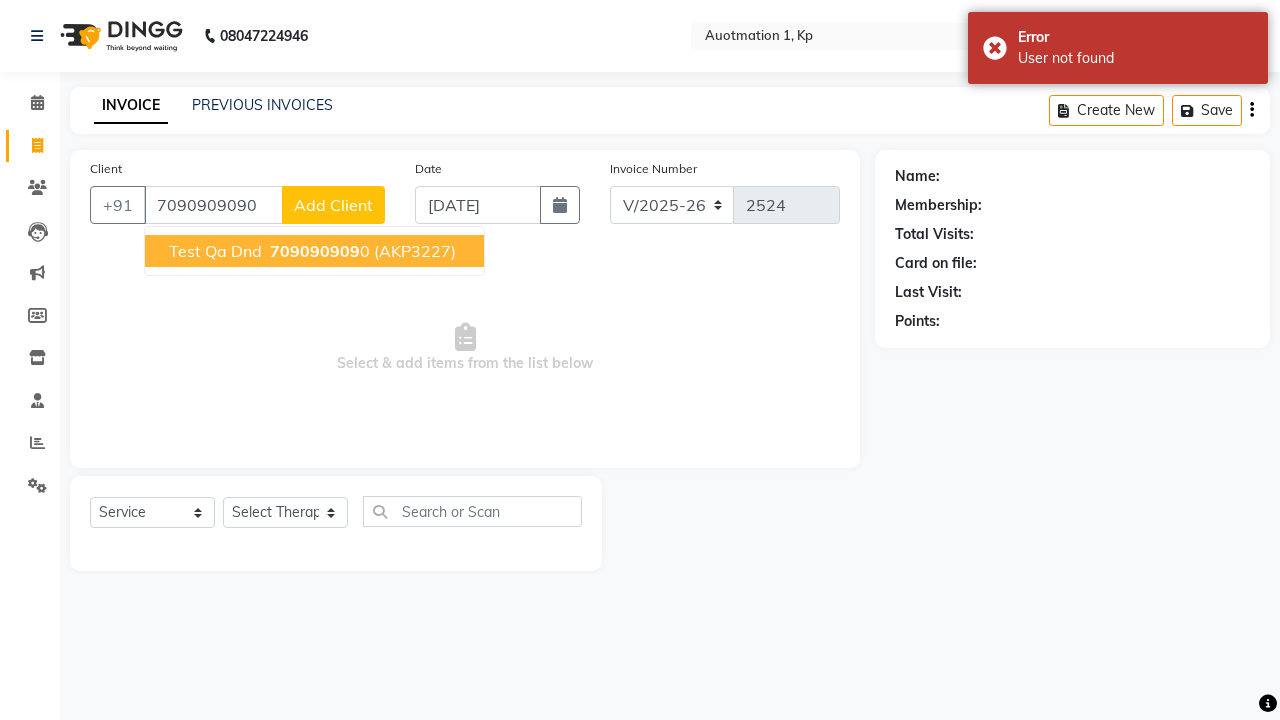 type on "7090909090" 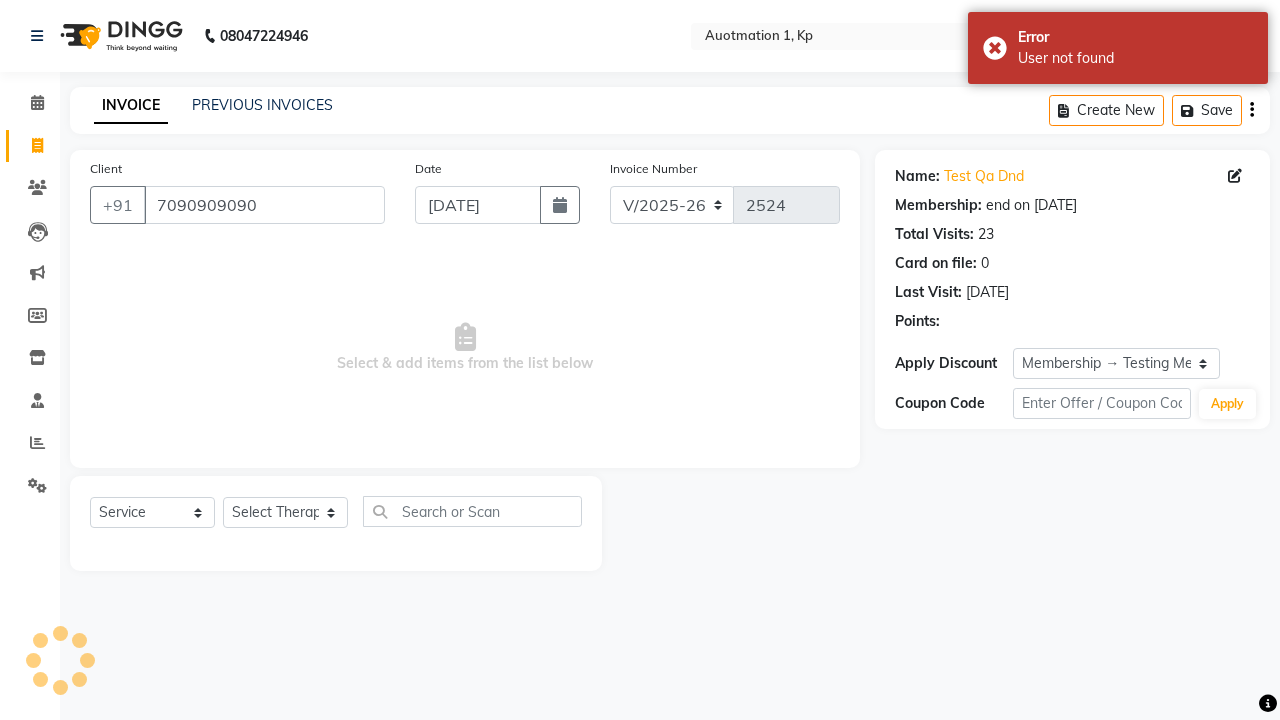 select on "0:" 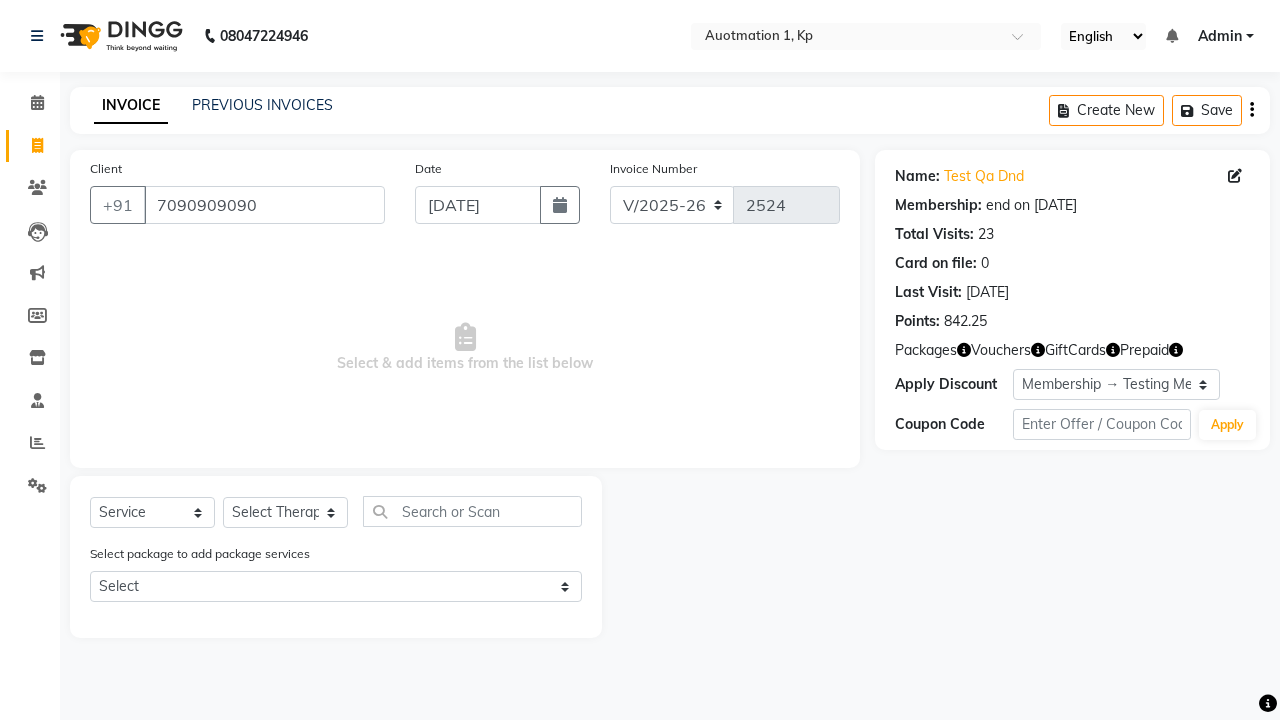 select on "5439" 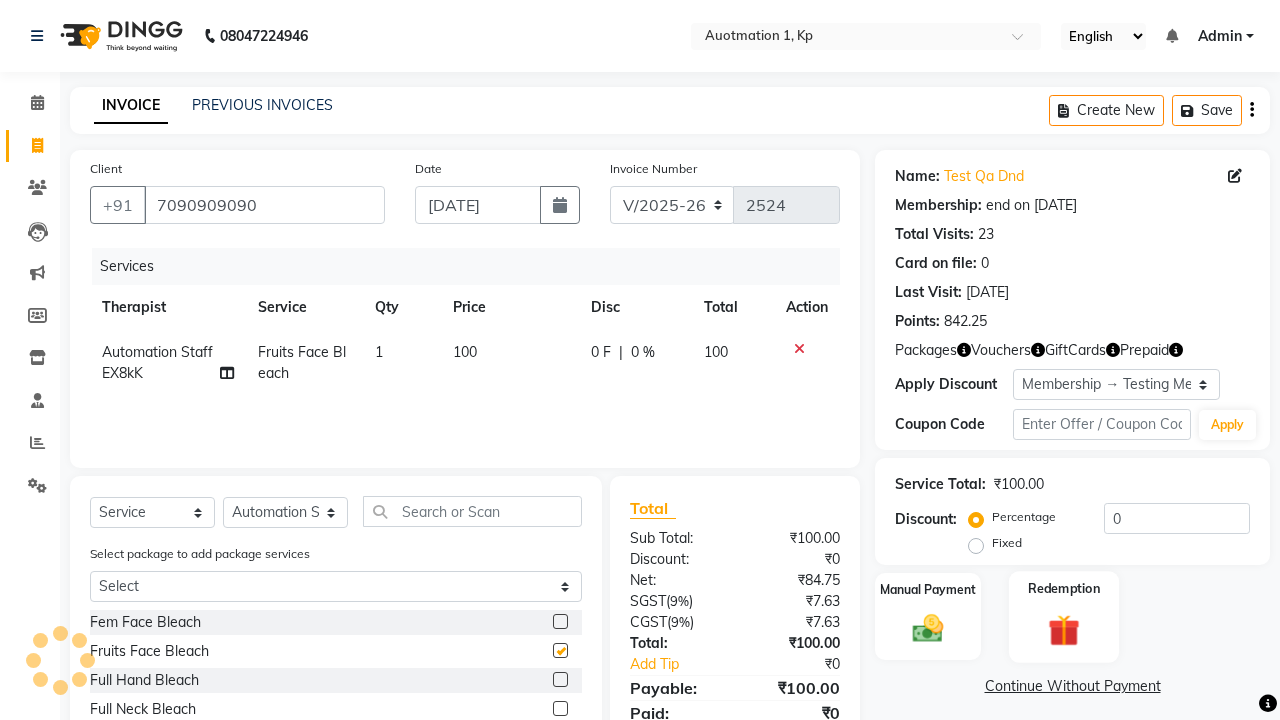 click 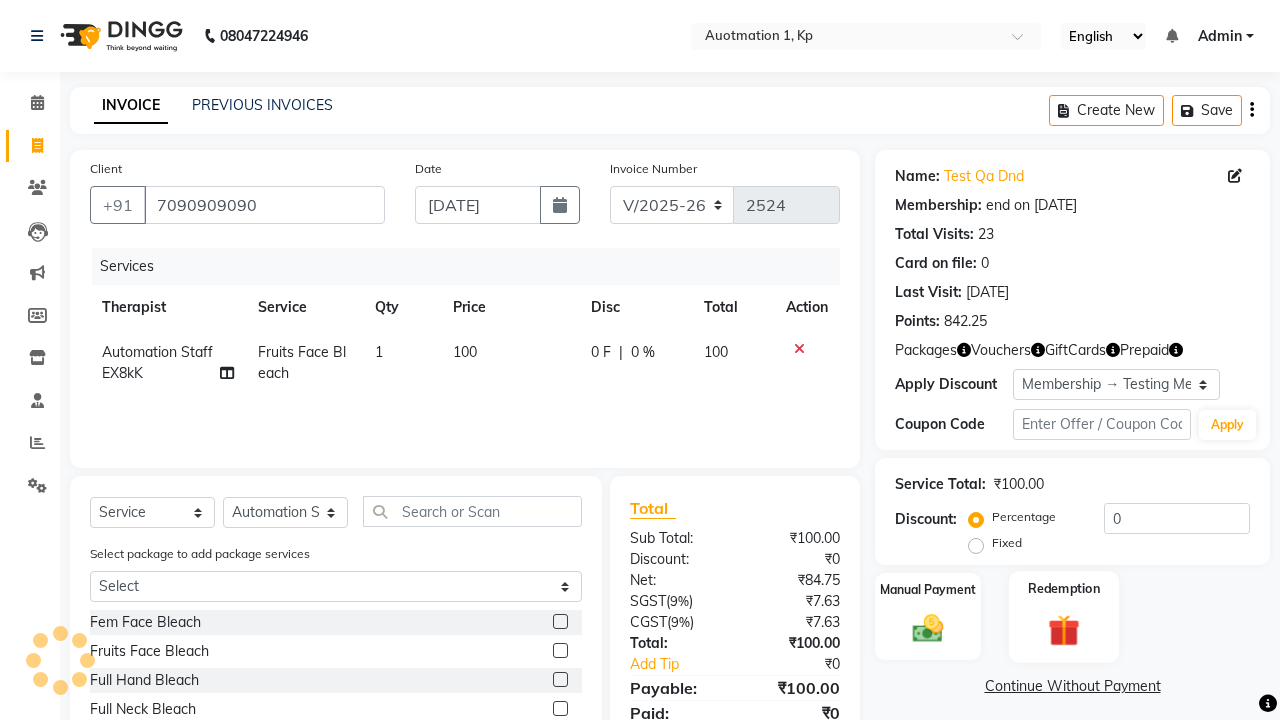 checkbox on "false" 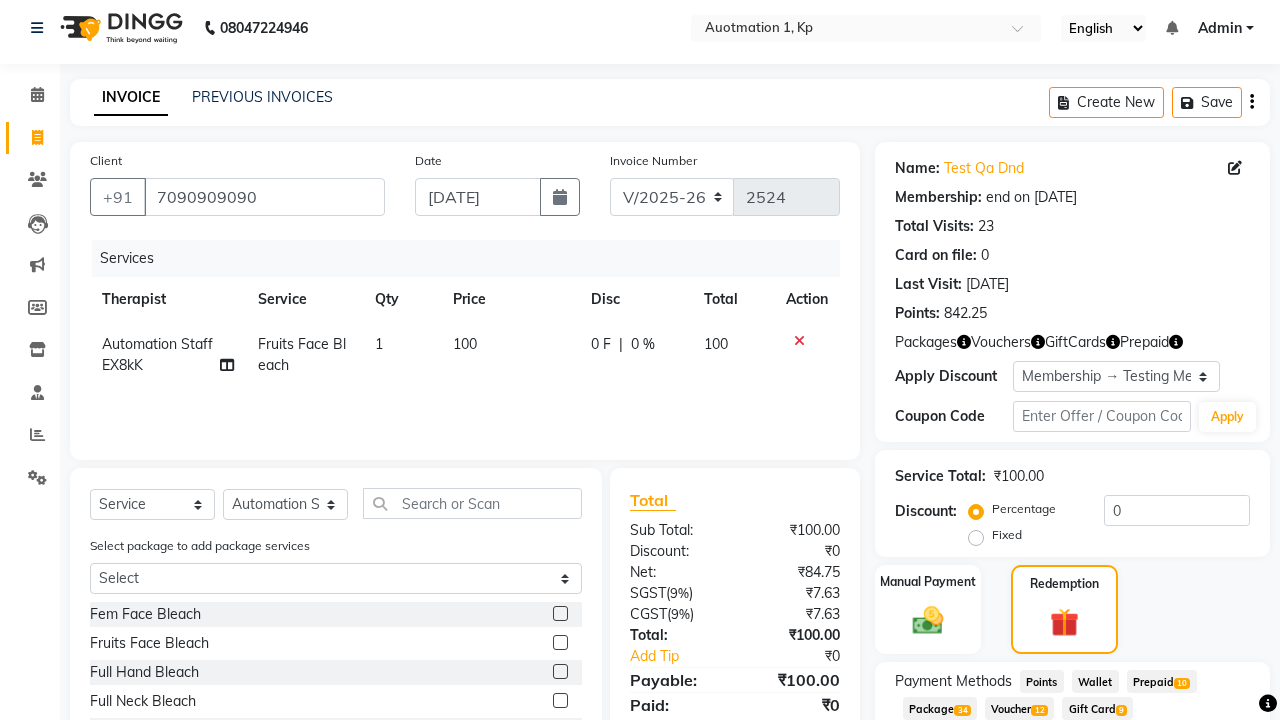 click on "Voucher  12" 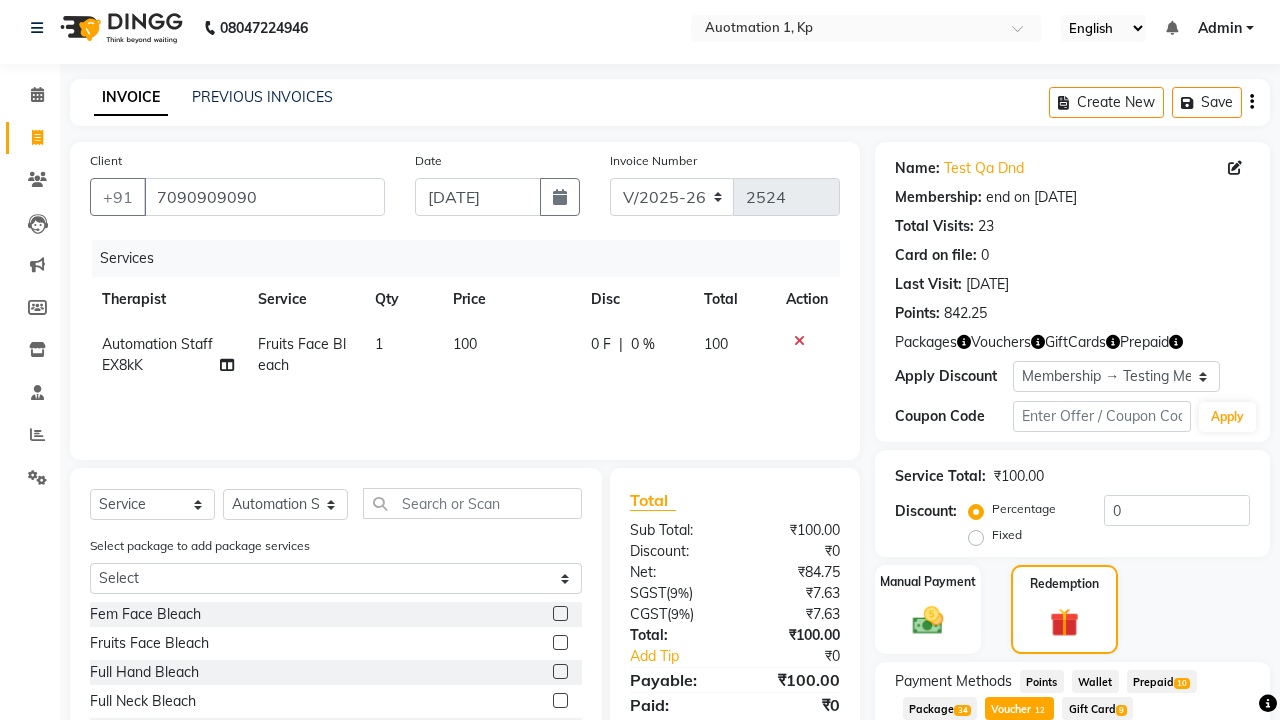 click on "Add" at bounding box center (1202, 789) 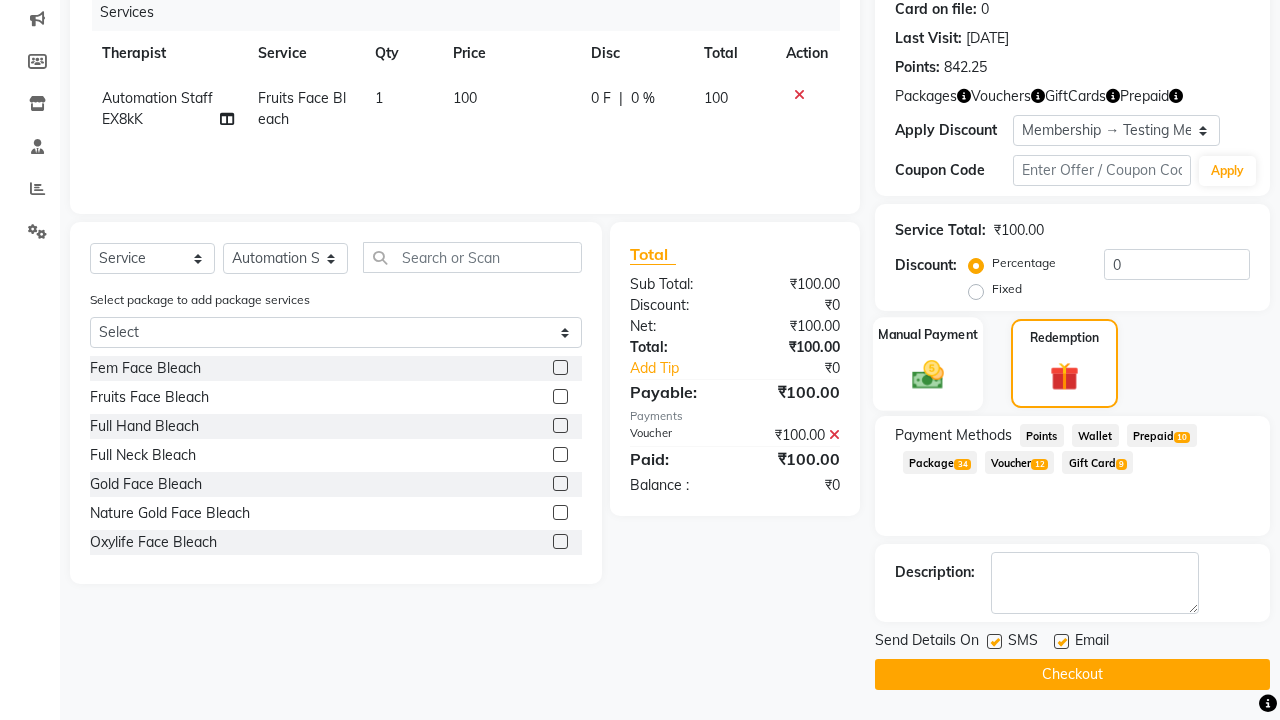 click 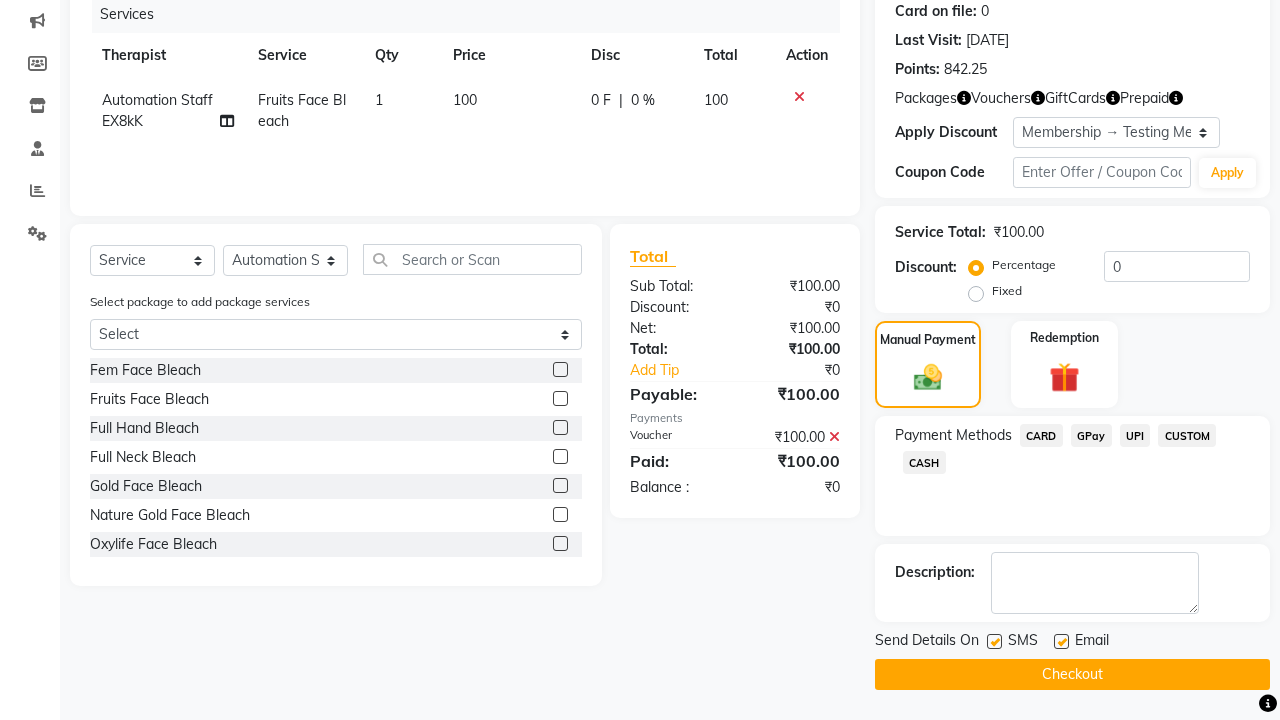 click on "CARD" 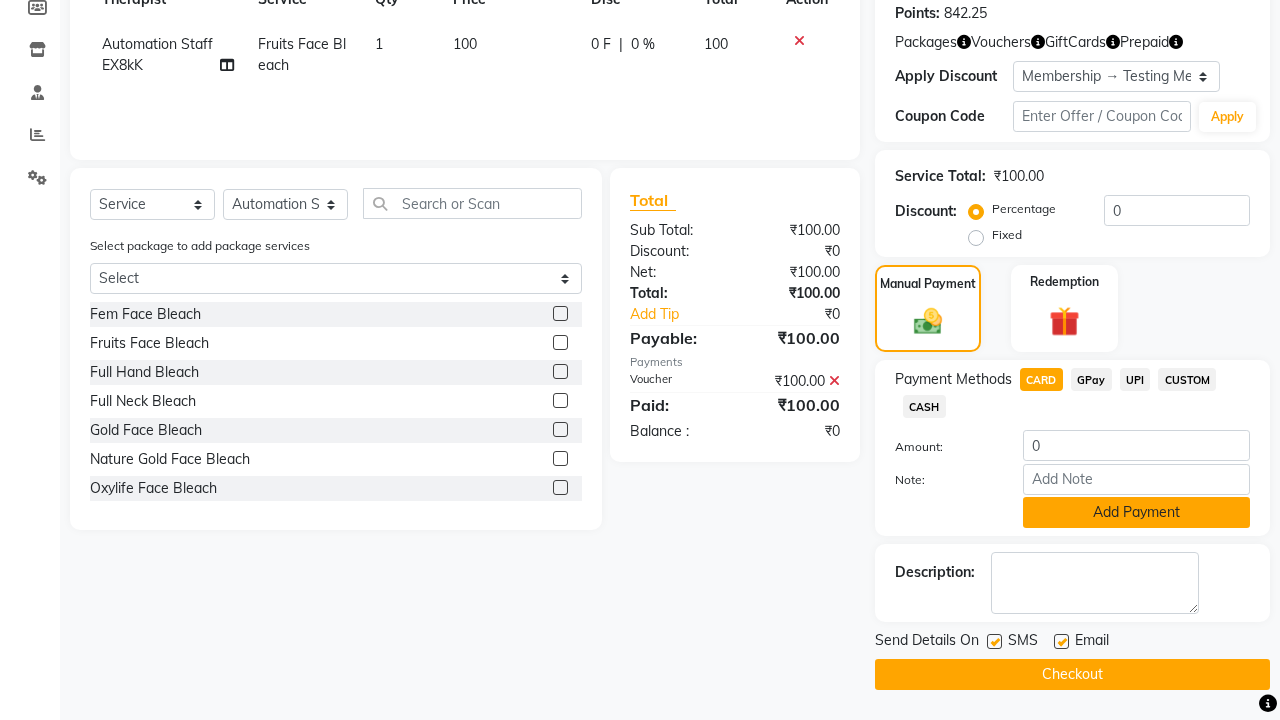 click on "Add Payment" 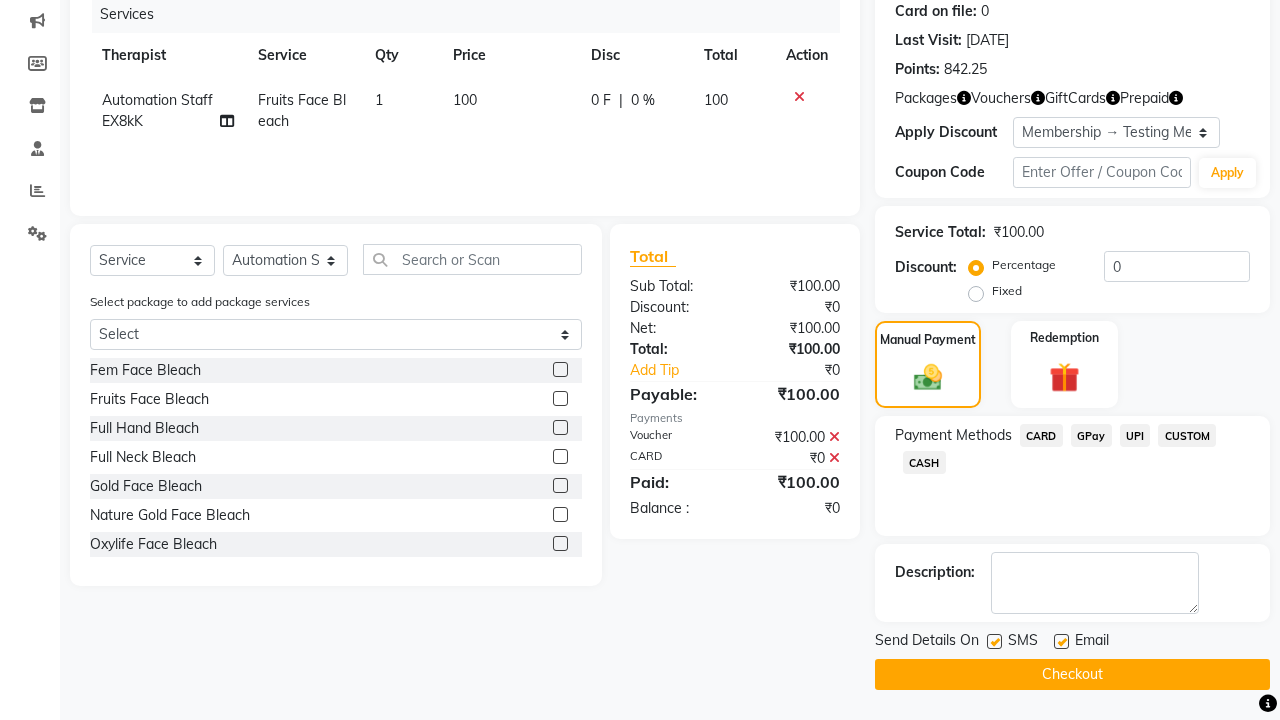 click 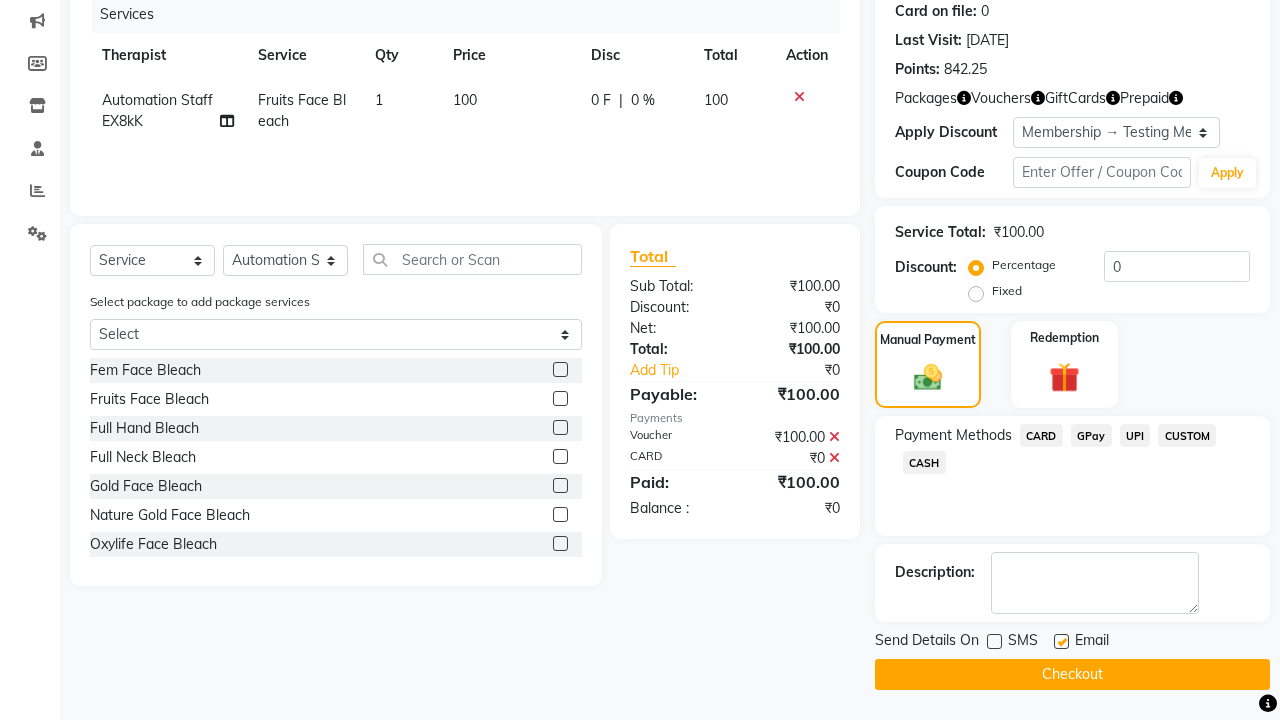 click 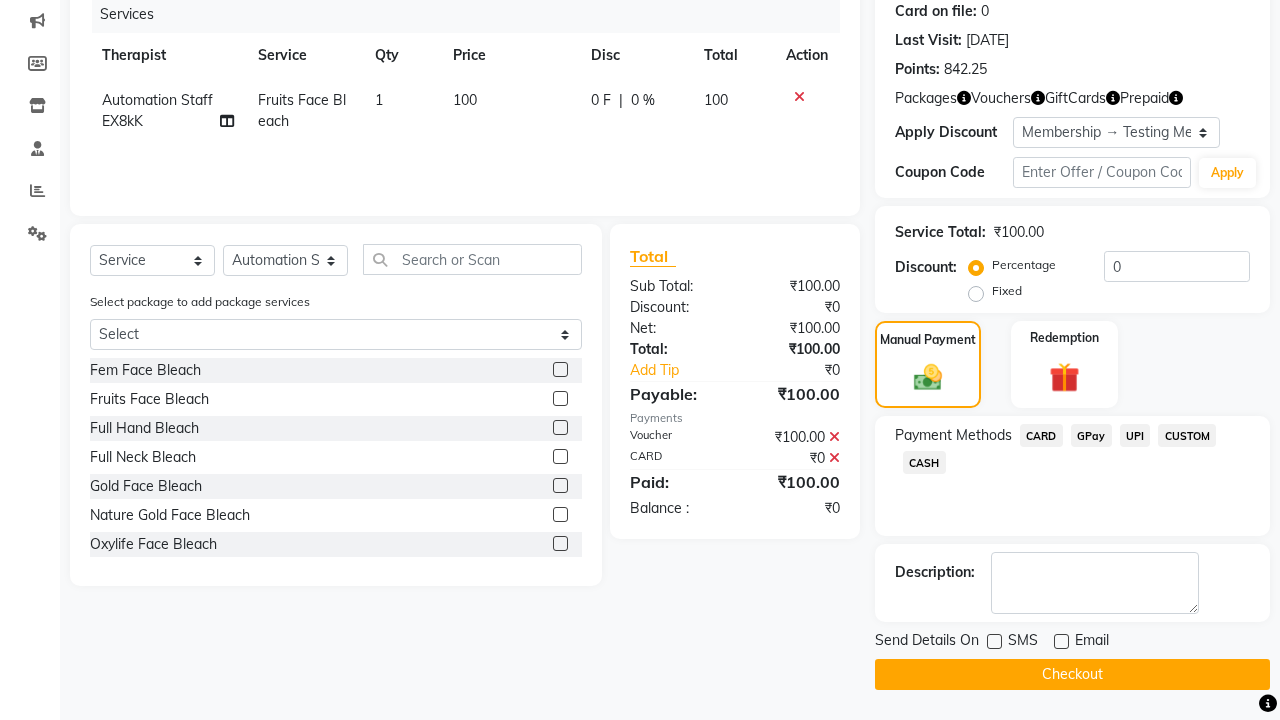 click on "Checkout" 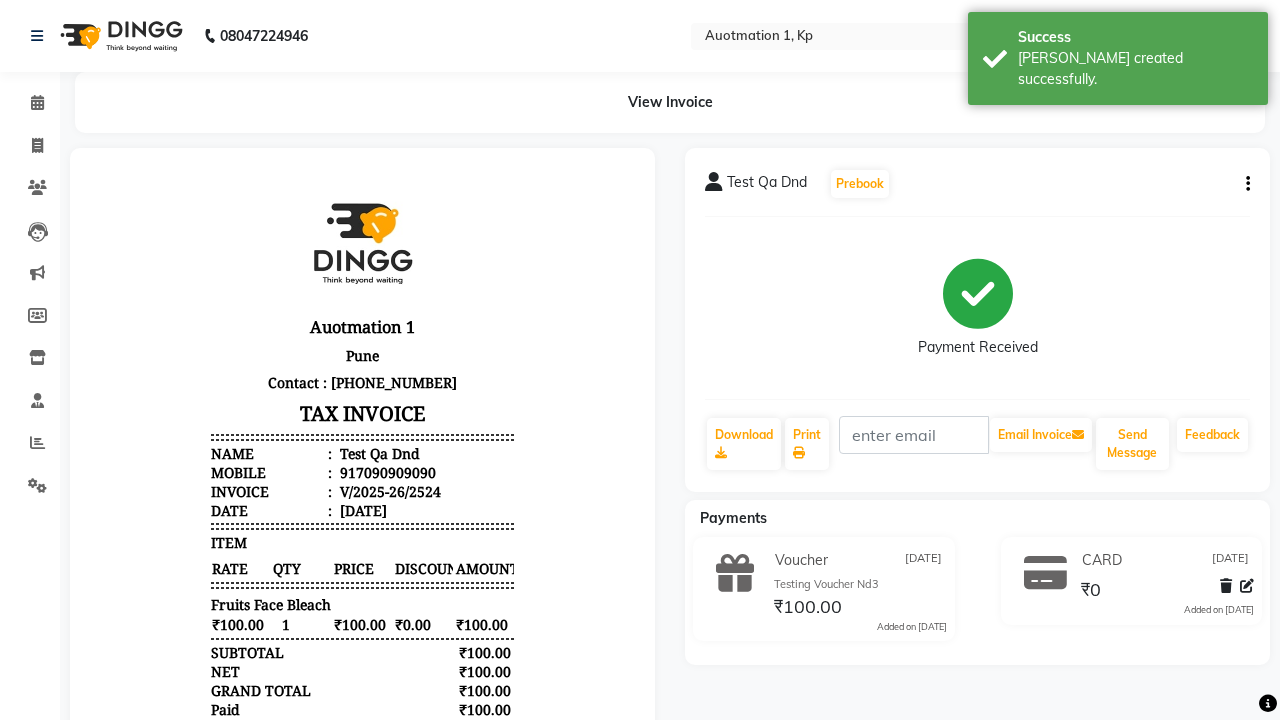 scroll, scrollTop: 0, scrollLeft: 0, axis: both 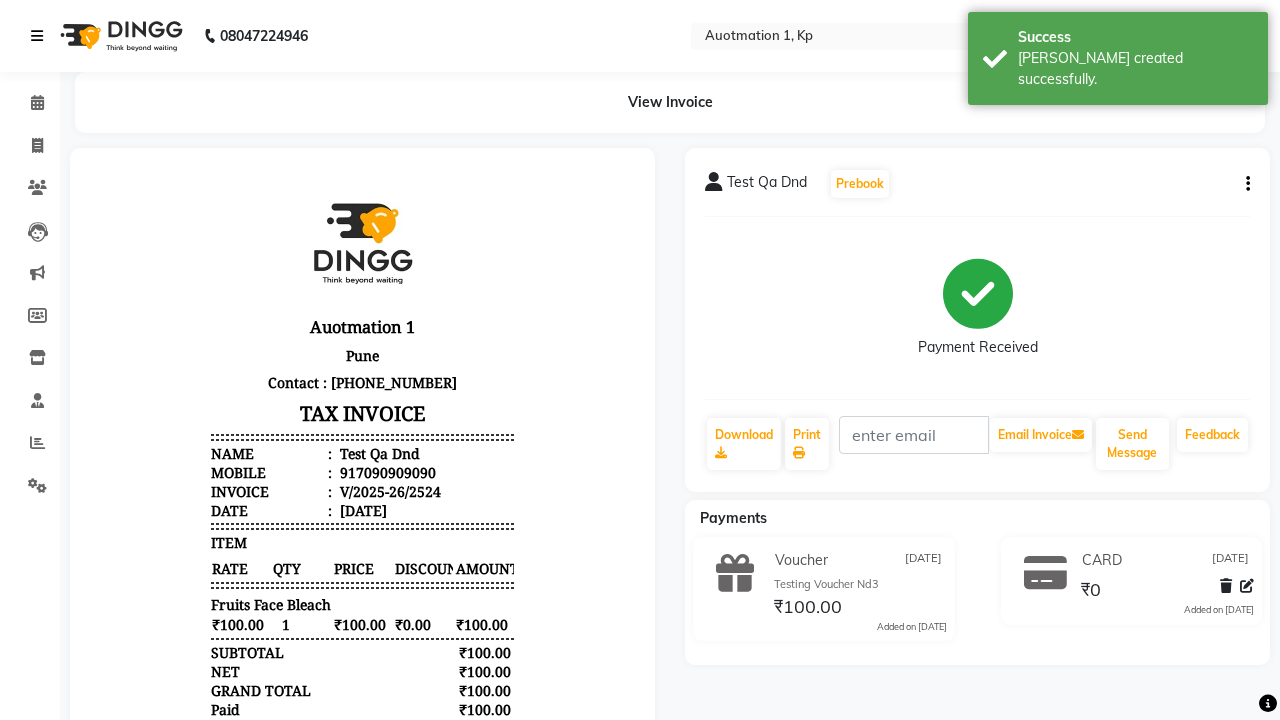 click on "[PERSON_NAME] created successfully." at bounding box center [1135, 69] 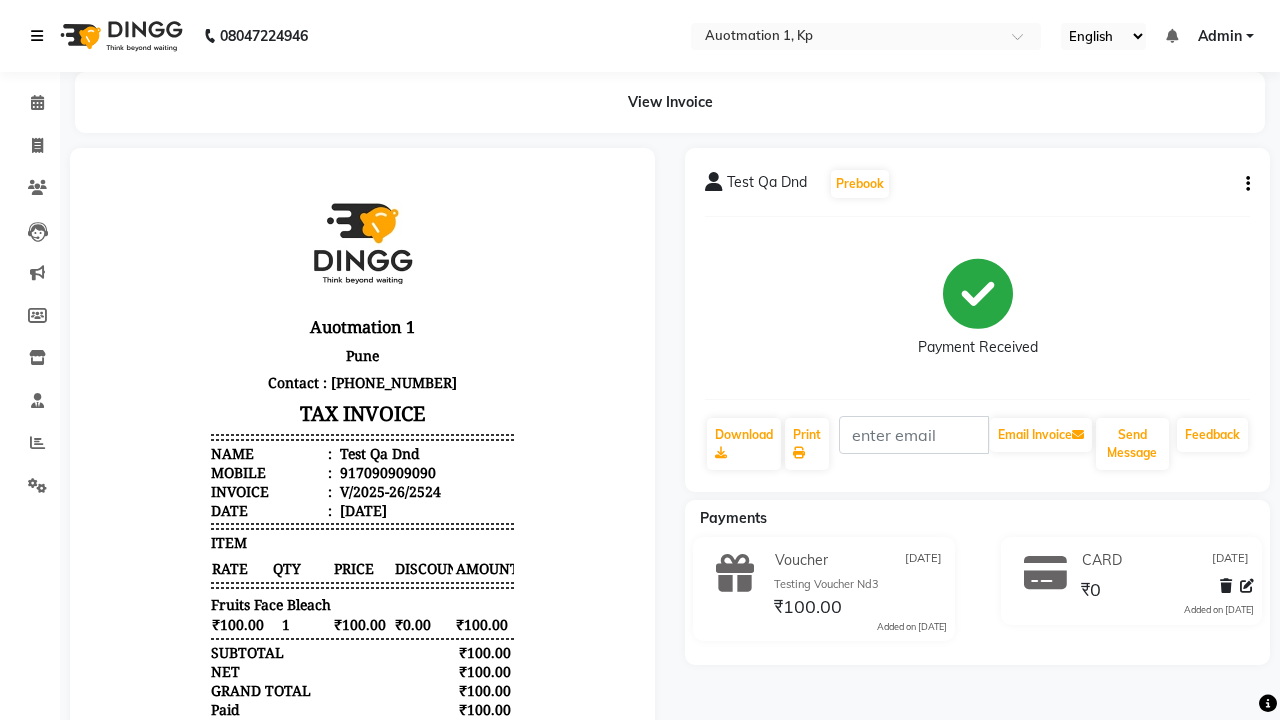 click at bounding box center [37, 36] 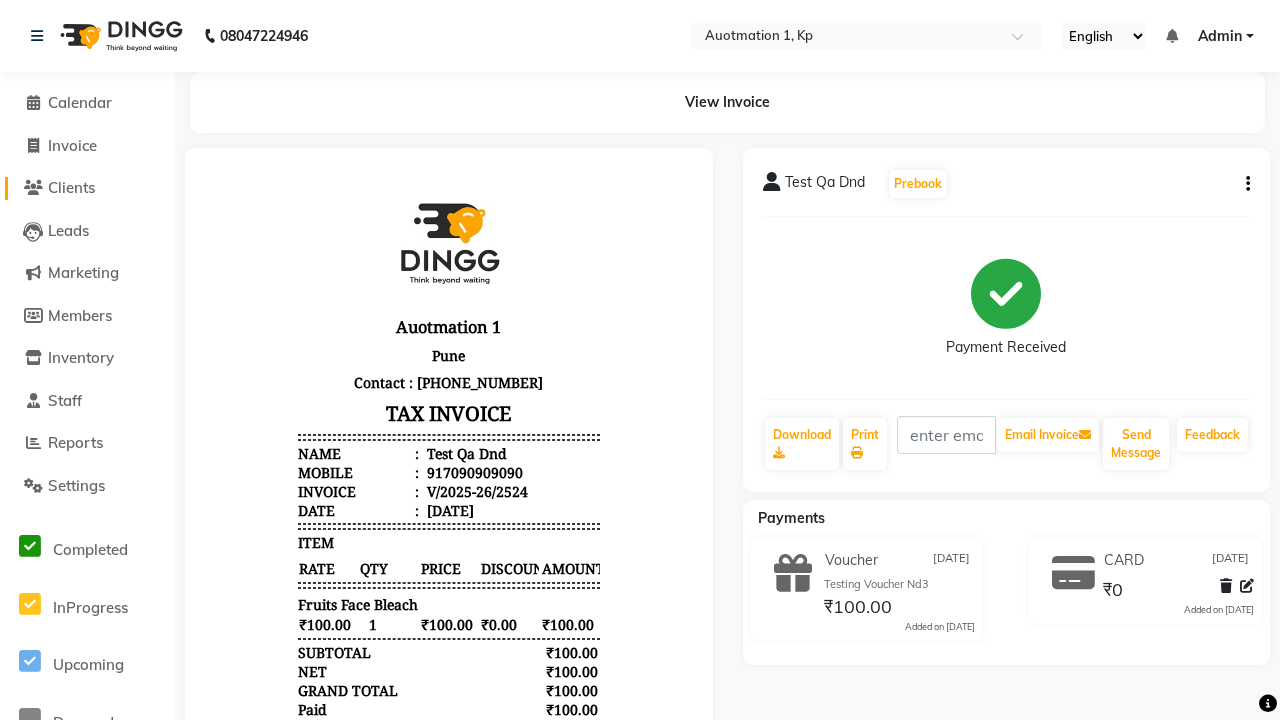click on "Clients" 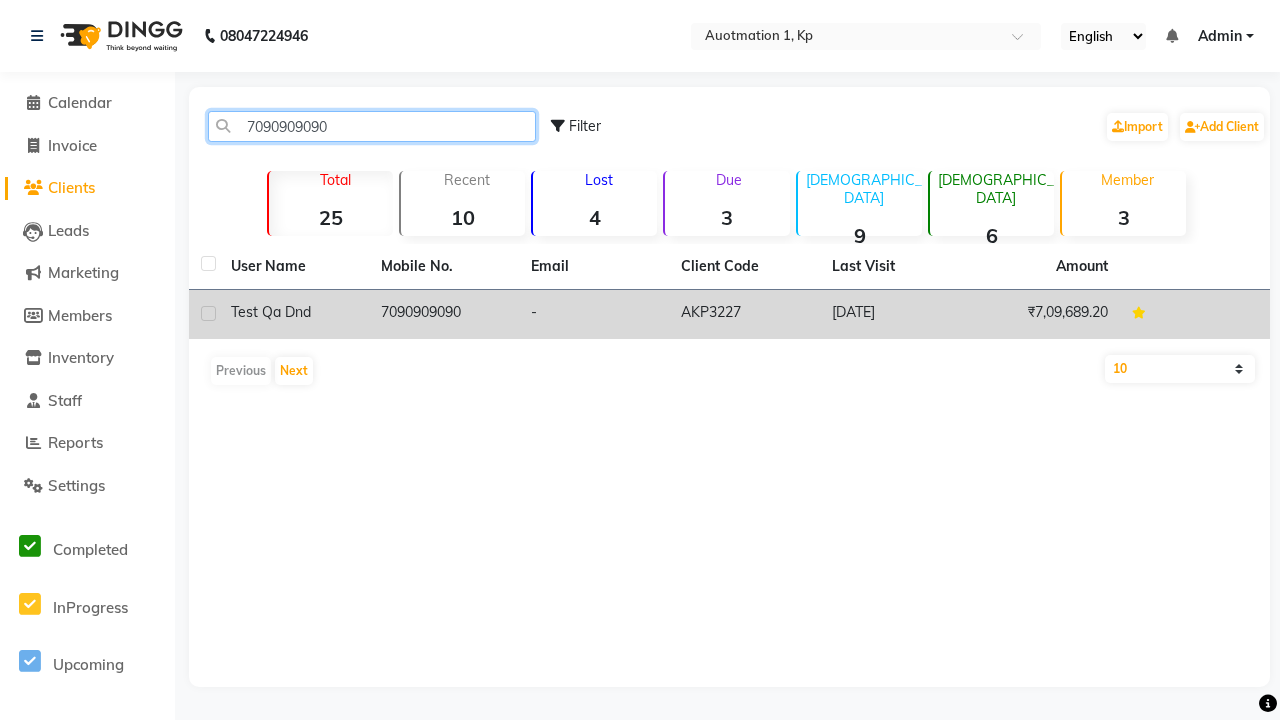 type on "7090909090" 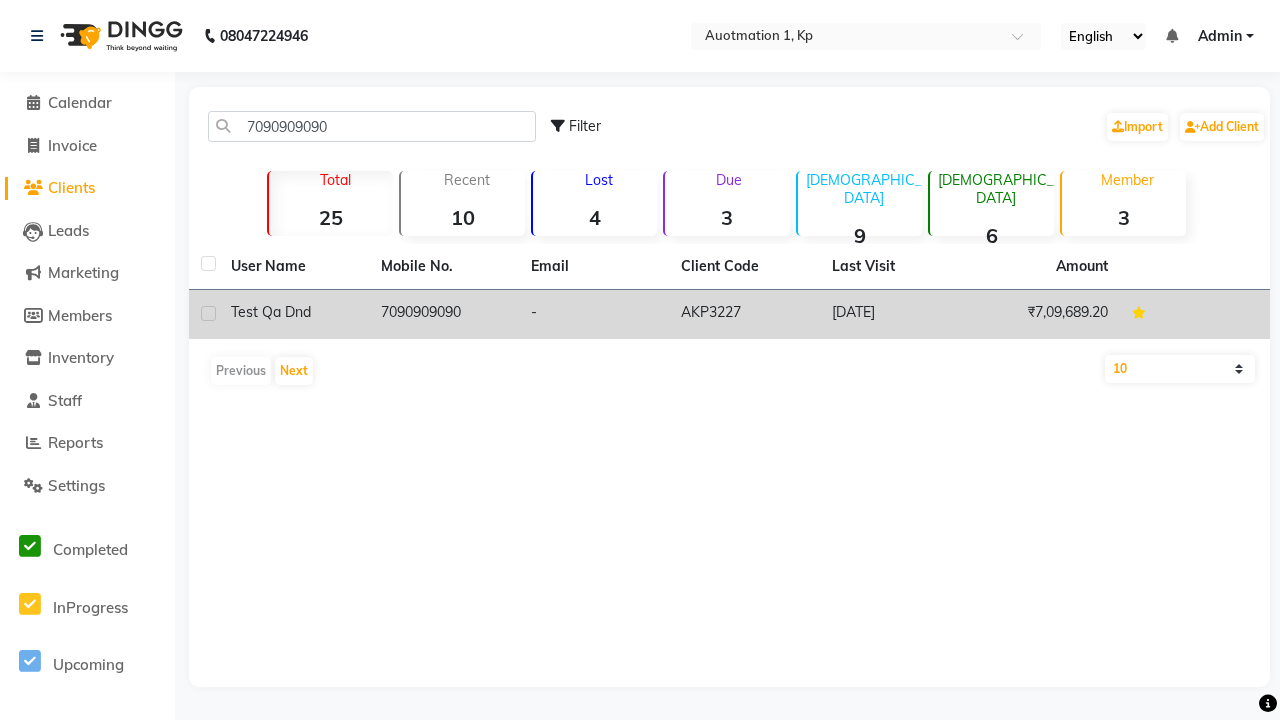click on "7090909090" 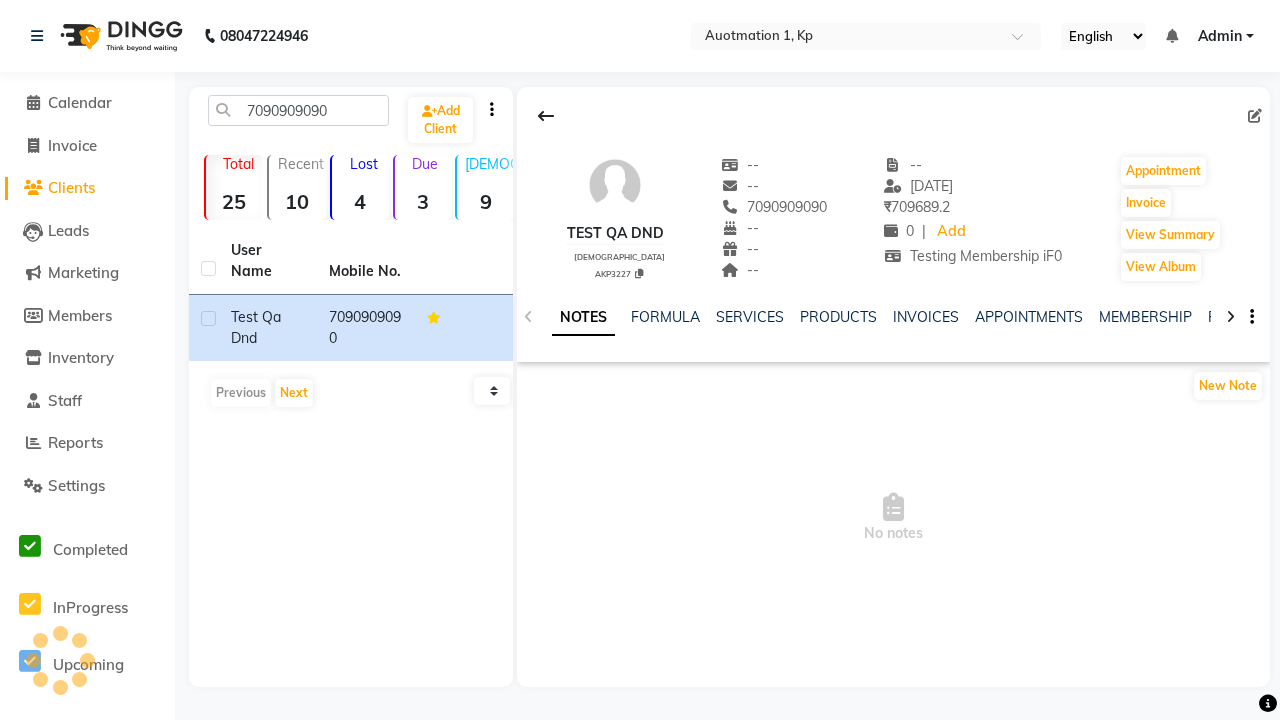 click on "VOUCHERS" 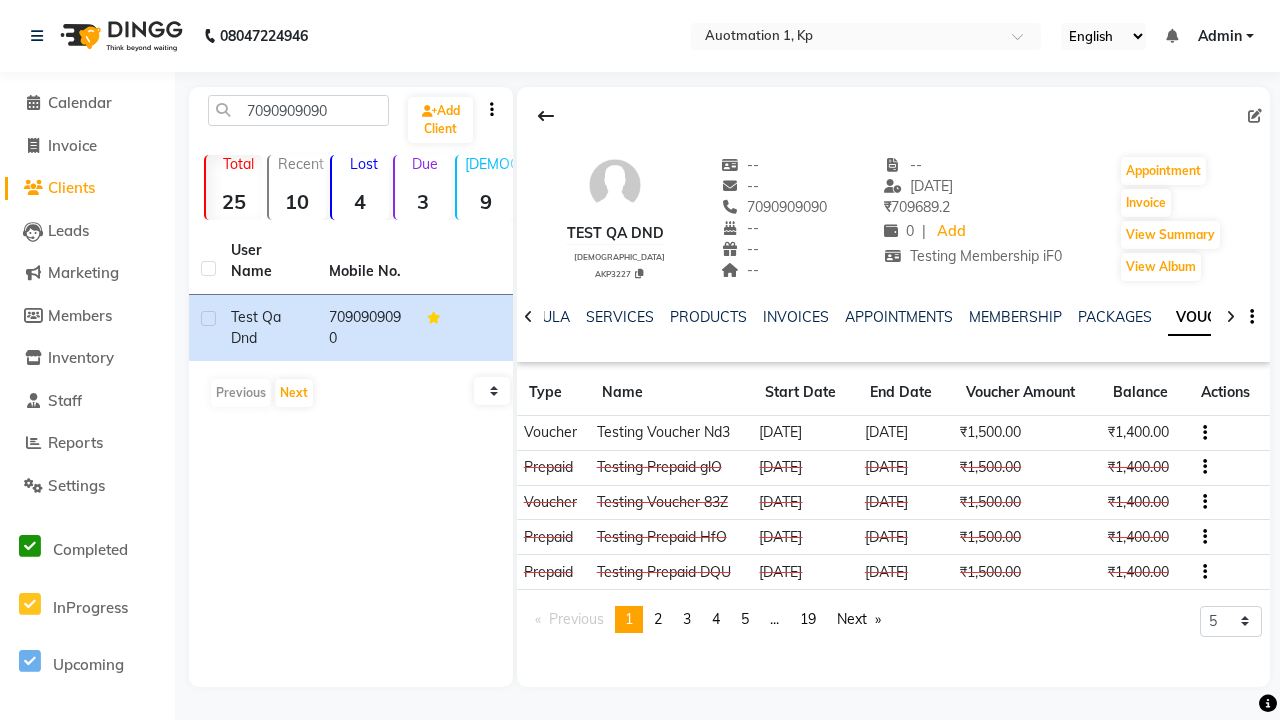 scroll, scrollTop: 0, scrollLeft: 460, axis: horizontal 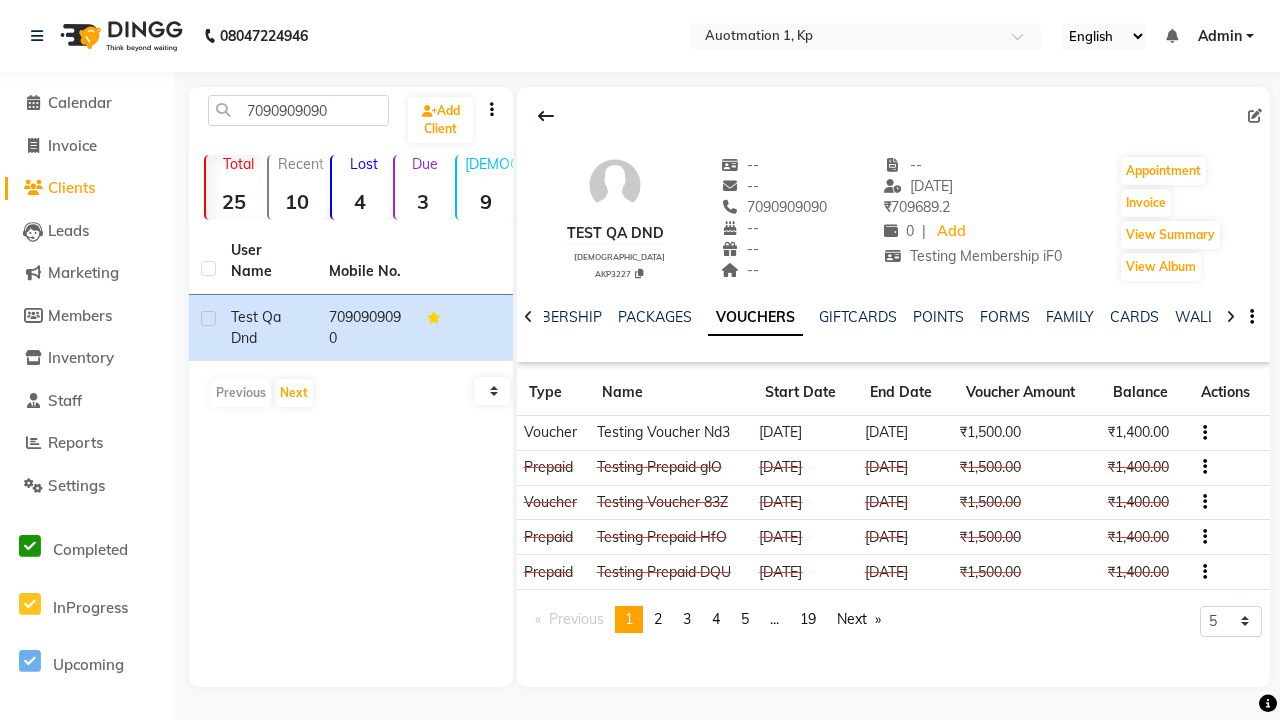 click 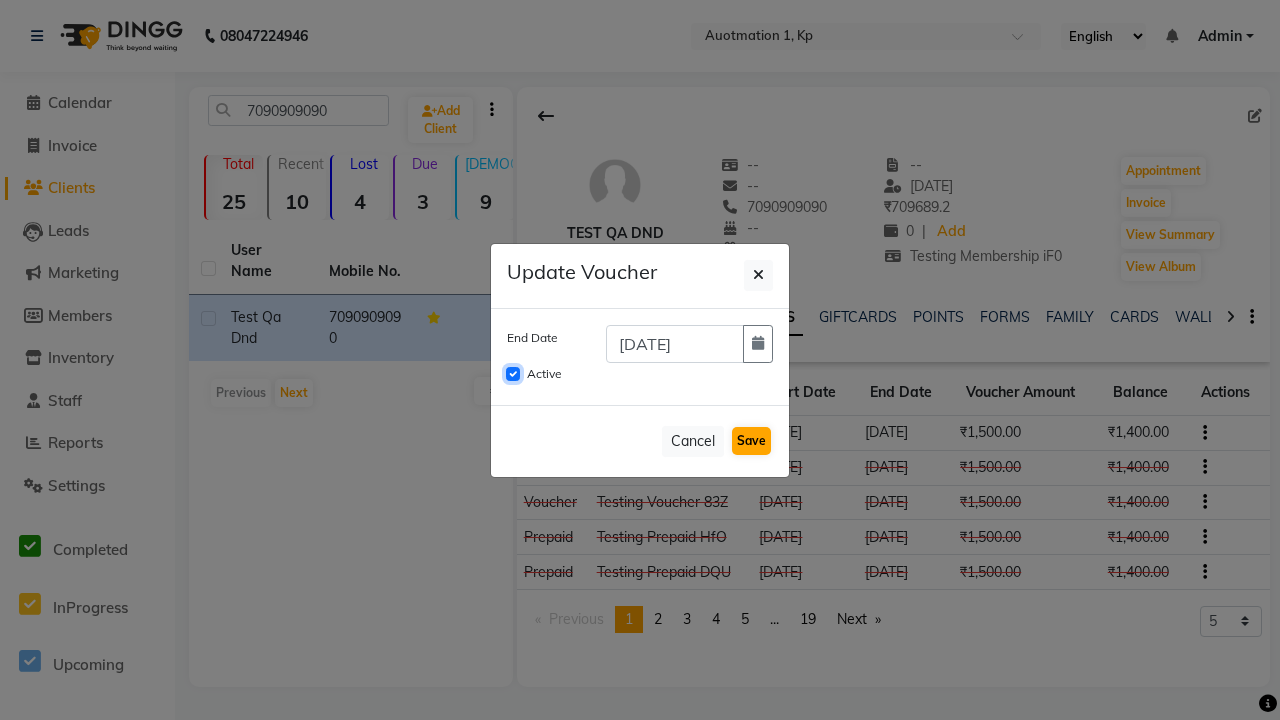 click on "Active" at bounding box center (513, 374) 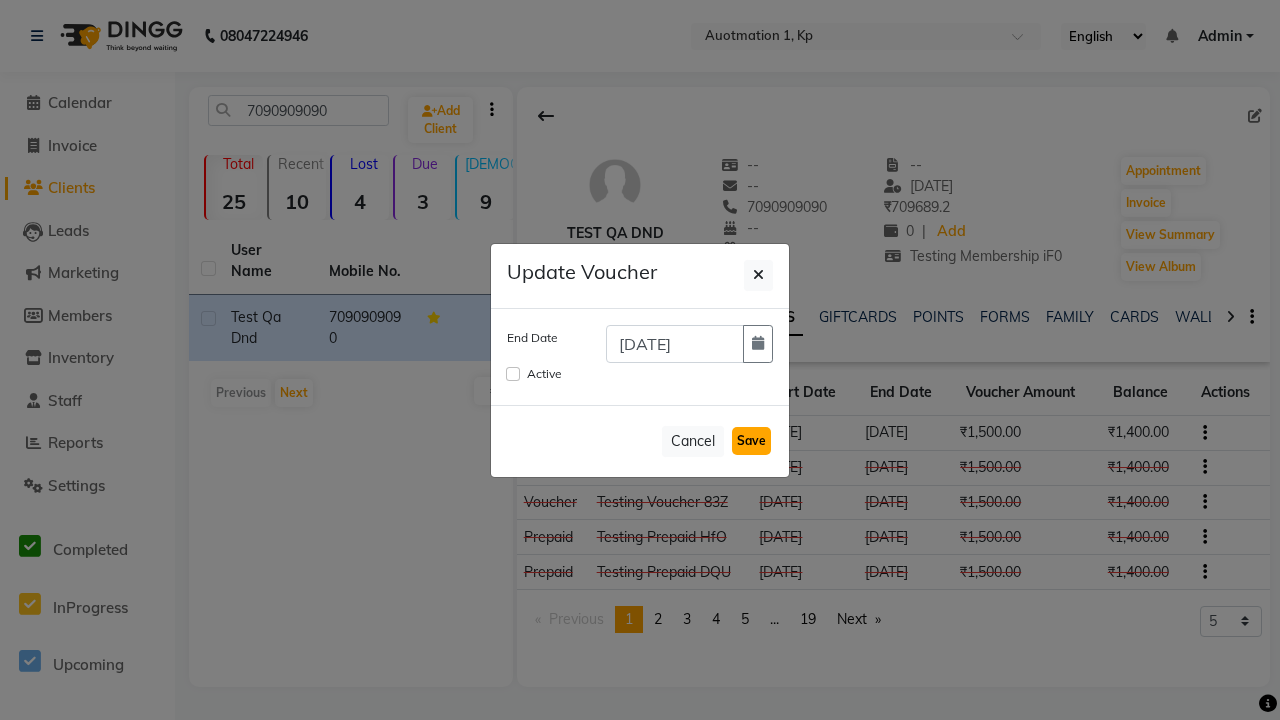 click on "Save" 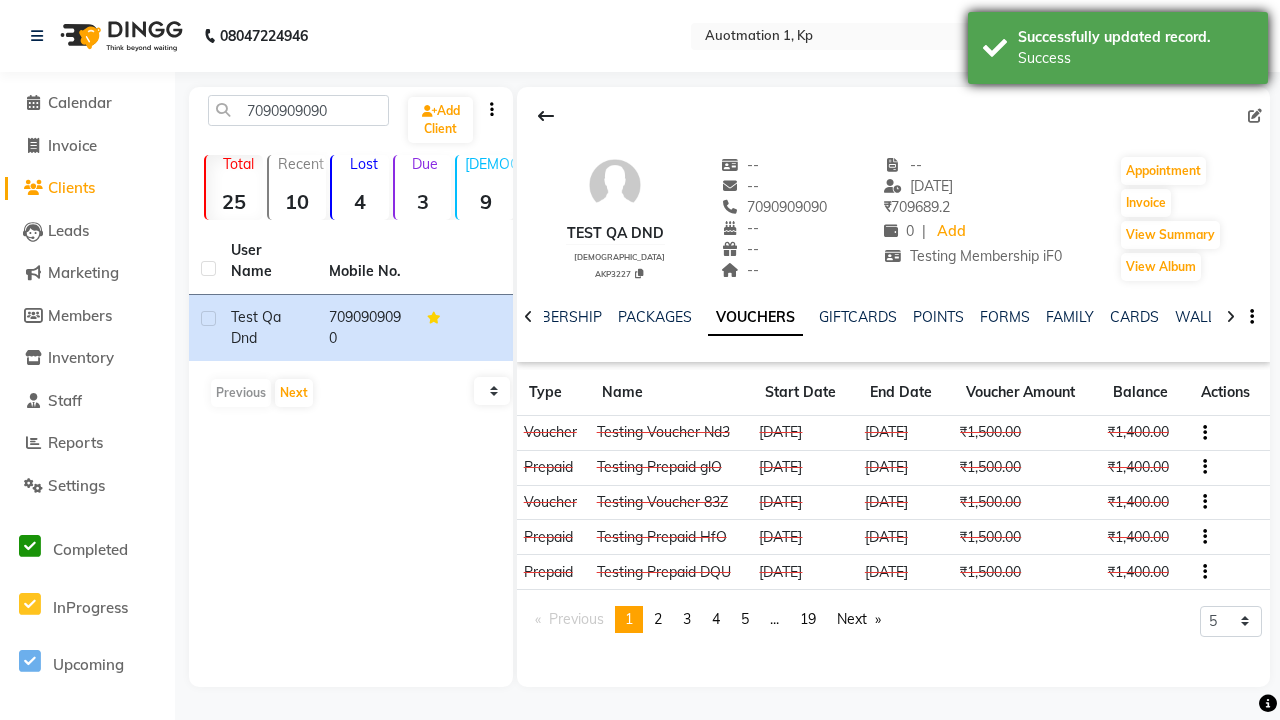 click on "Success" at bounding box center (1135, 58) 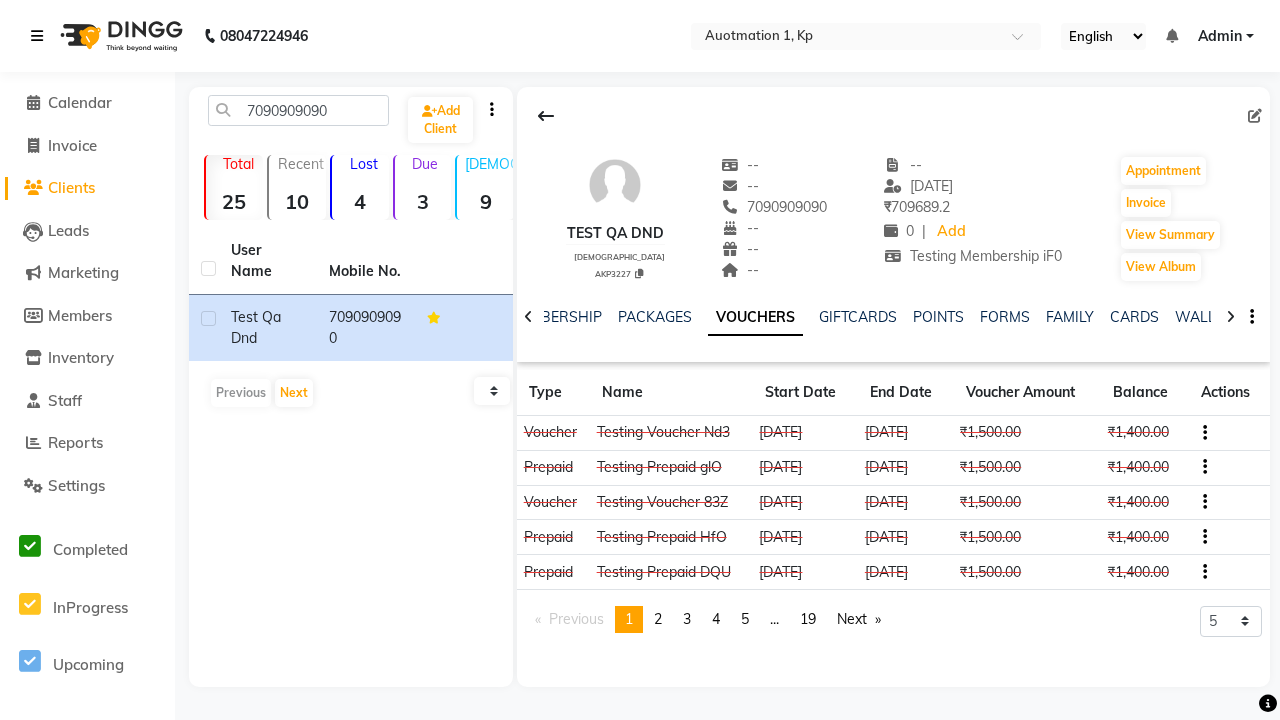 click at bounding box center (37, 36) 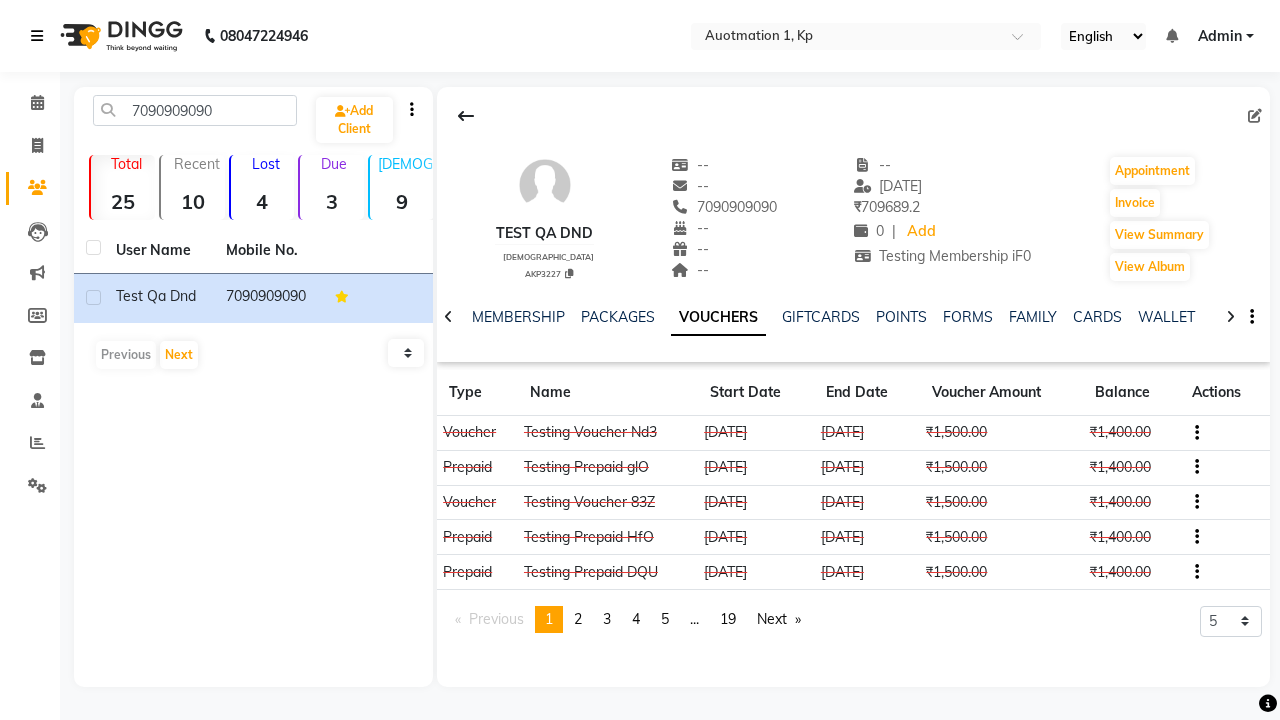 scroll, scrollTop: 0, scrollLeft: 417, axis: horizontal 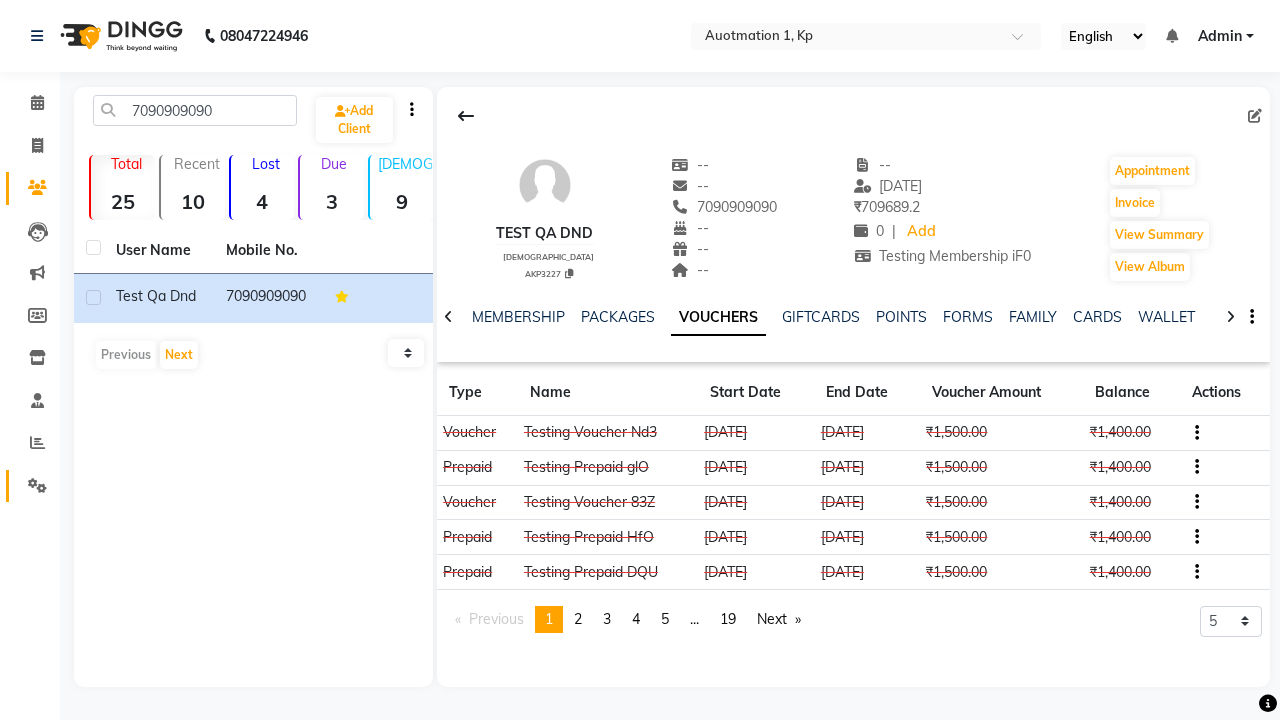 click 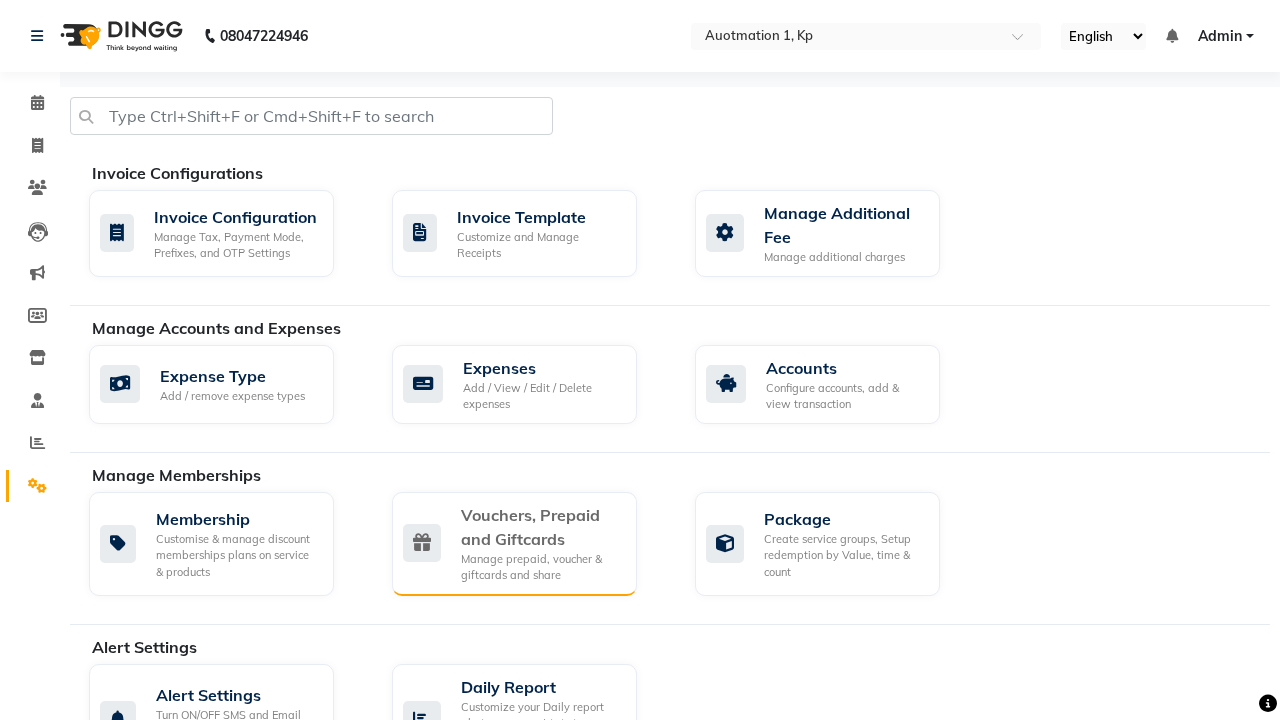 click on "Vouchers, Prepaid and Giftcards" 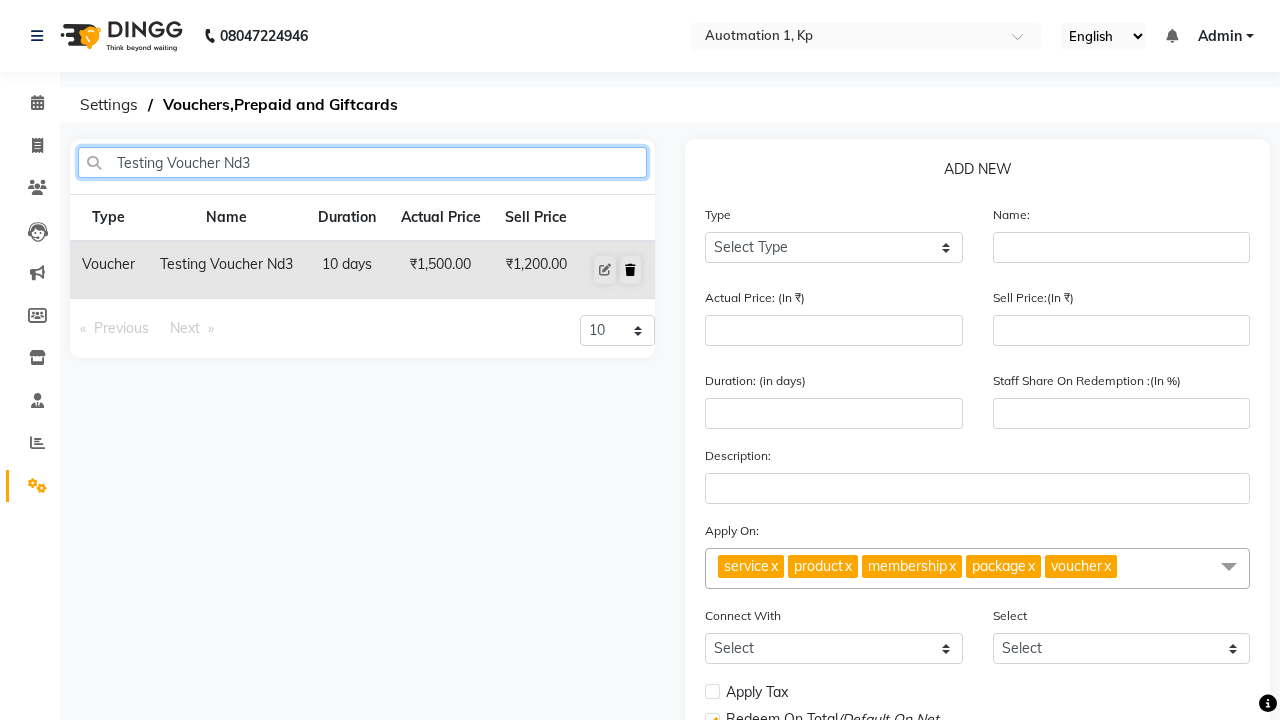 type on "Testing Voucher Nd3" 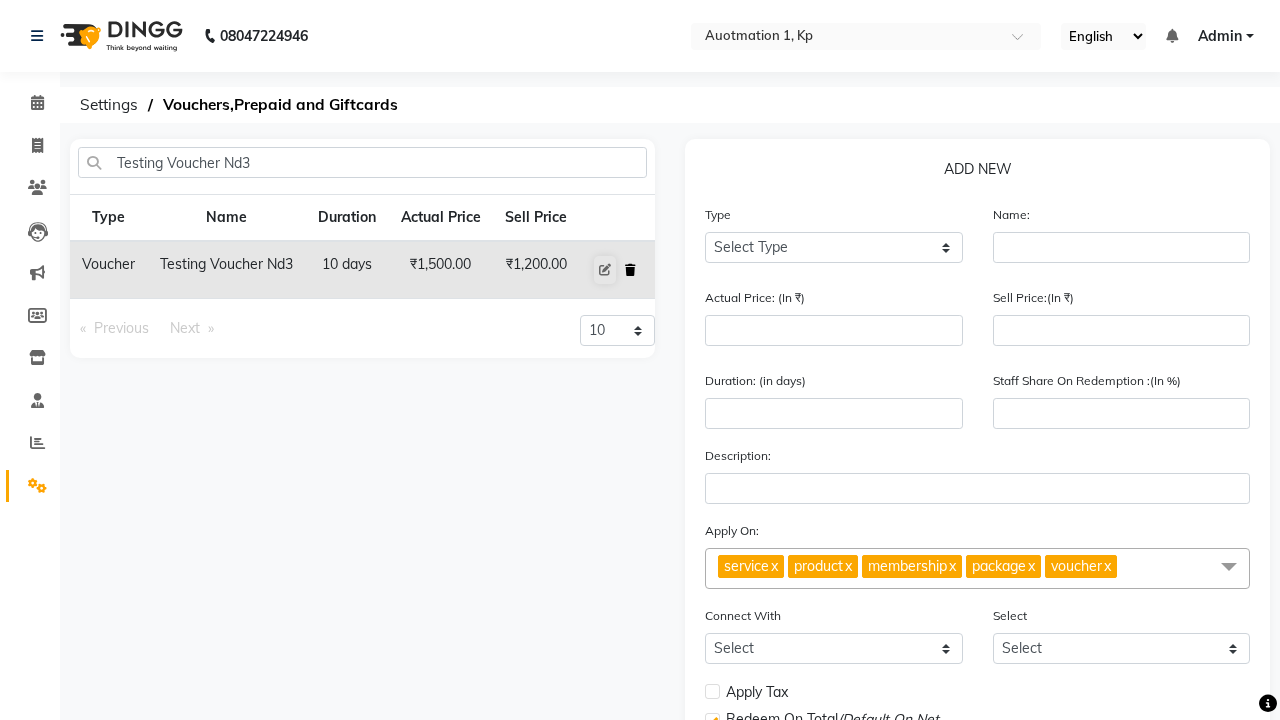 click 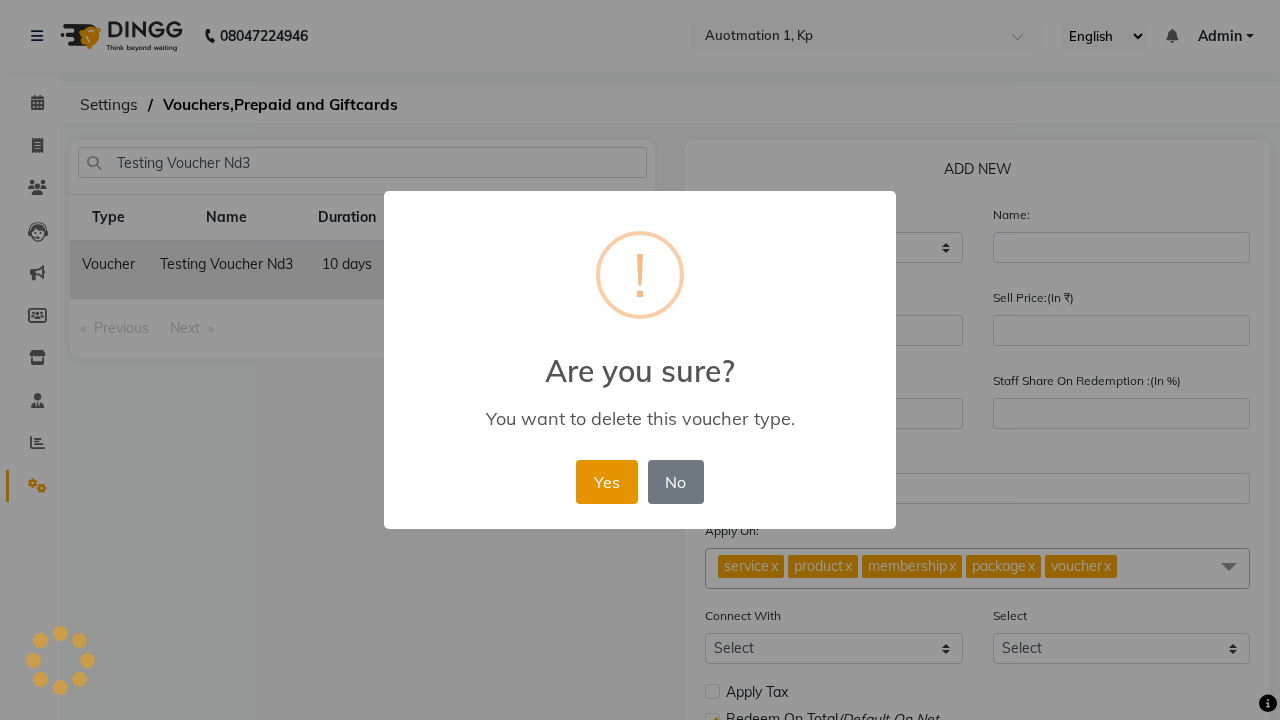 click on "Yes" at bounding box center [606, 482] 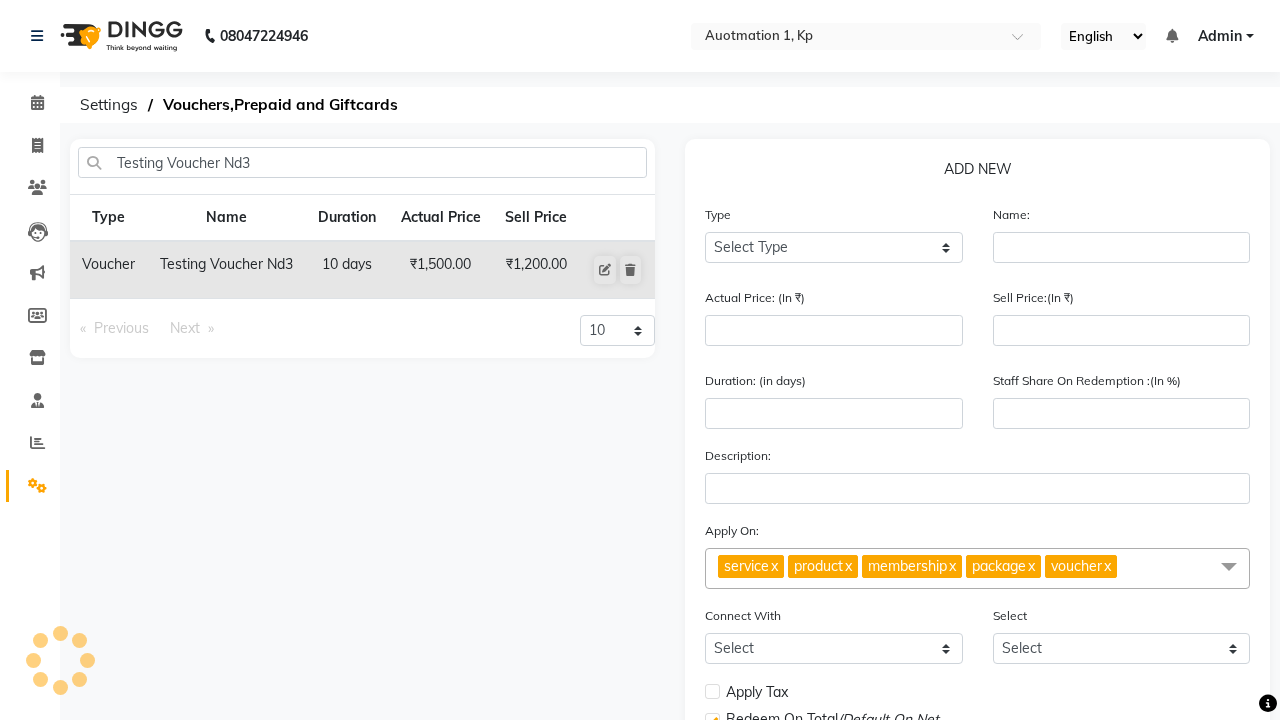 type 